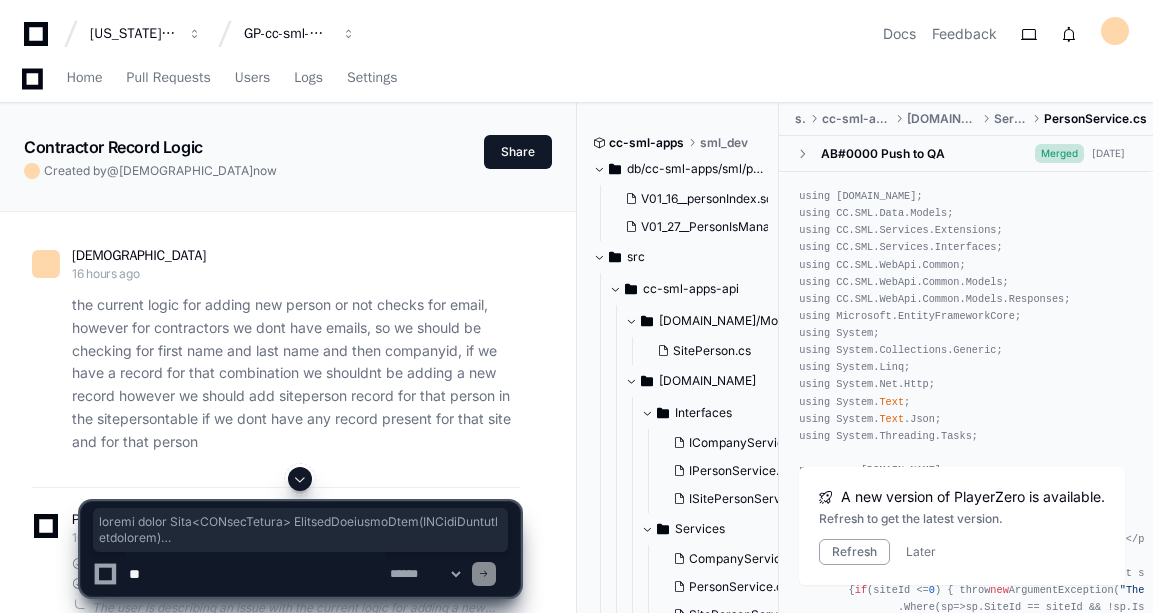 scroll, scrollTop: 33906, scrollLeft: 0, axis: vertical 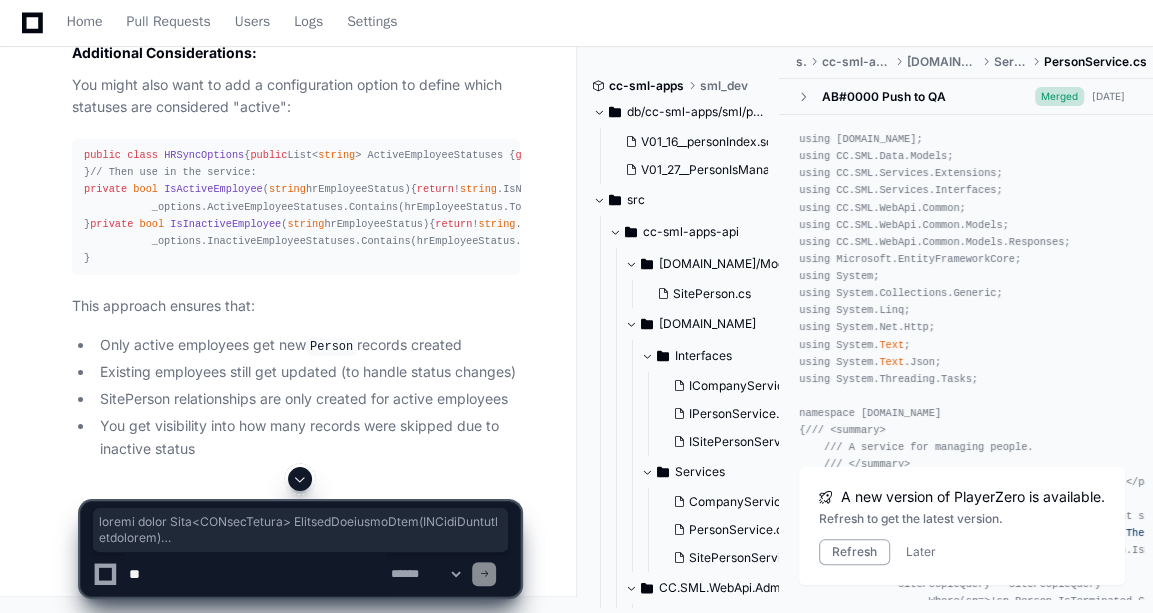click on "Georgia Pacific GP-cc-sml-apps  Docs  Feedback
Home Pull Requests Users Logs Settings Contractor Record Logic  Created by  @ suruchi  now   Share
suruchi 16 hours ago the current logic for adding new person or not checks for email, however for contractors we dont have emails, so we should be checking for first name and last name and then companyid, if we have a record for that combination we shouldnt be adding a new record however we should add siteperson record for that person in the sitepersontable if we dont have any record present for that site and for that person
PlayerZero 16 hours ago Thinking Researching adding new person email check logic I'll help you understand the current logic for adding persons and identify where the changes need to be made for contractors. Let me search the codebase to find the relevant person management logic.
Reading PersonService.cs 2" at bounding box center (576, -12289) 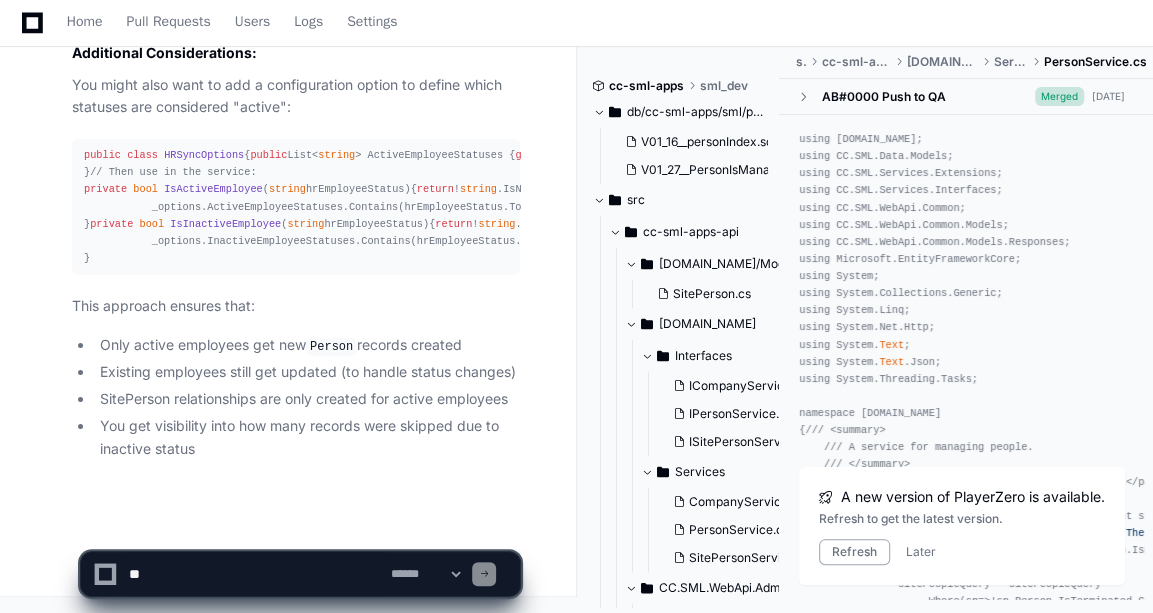 click on "public   class   HRSyncOptions
{
public  List< string > ActiveEmployeeStatuses {  get ;  set ; } =  new () {  "active"  };
public  List< string > InactiveEmployeeStatuses {  get ;  set ; } =  new () {  "terminated" ,  "inactive" ,  "suspended"  };
}
// Then use in the service:
private   bool   IsActiveEmployee ( string  hrEmployeeStatus )
{
return  ! string .IsNullOrWhiteSpace(hrEmployeeStatus) &&
_options.ActiveEmployeeStatuses.Contains(hrEmployeeStatus.ToLower());
}
private   bool   IsInactiveEmployee ( string  hrEmployeeStatus )
{
return  ! string .IsNullOrWhiteSpace(hrEmployeeStatus) &&
_options.InactiveEmployeeStatuses.Contains(hrEmployeeStatus.ToLower());
}" 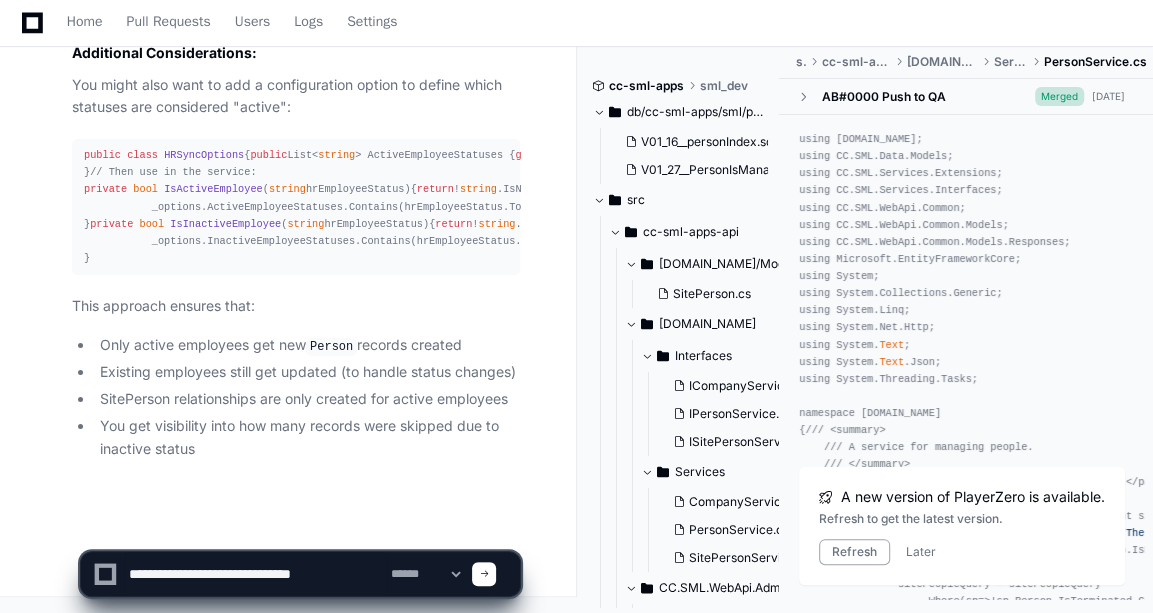 type on "**********" 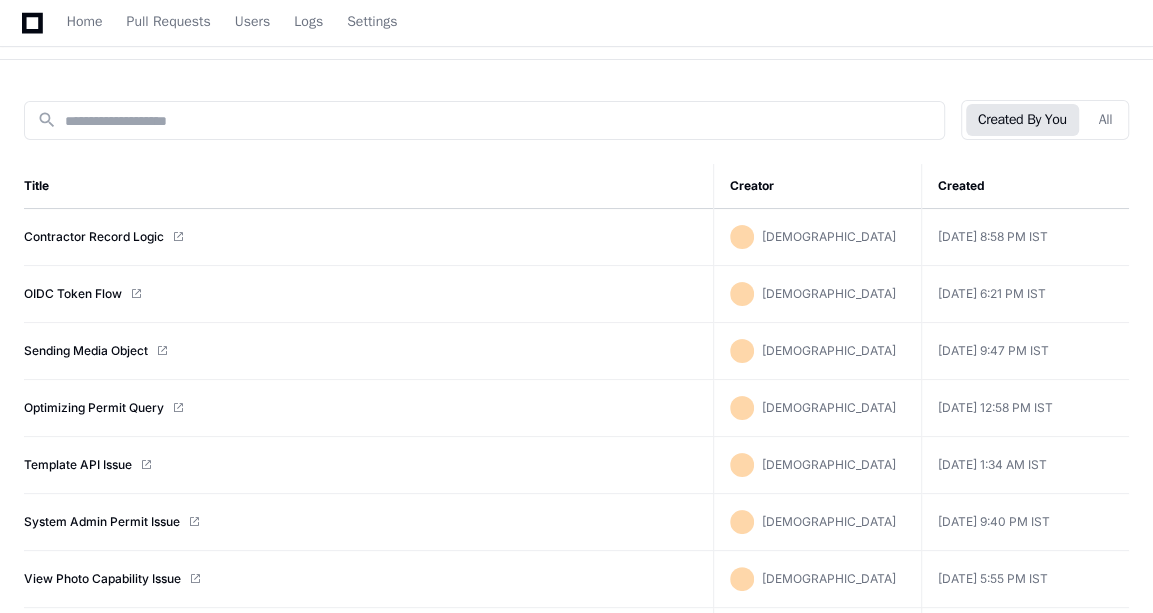 scroll, scrollTop: 0, scrollLeft: 0, axis: both 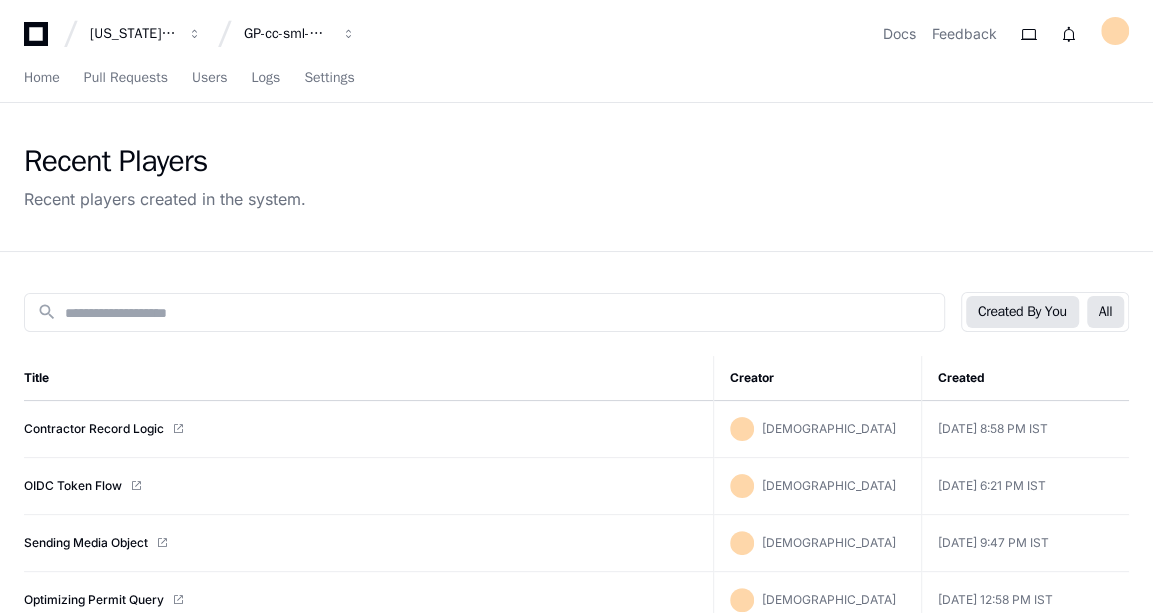 click on "All" 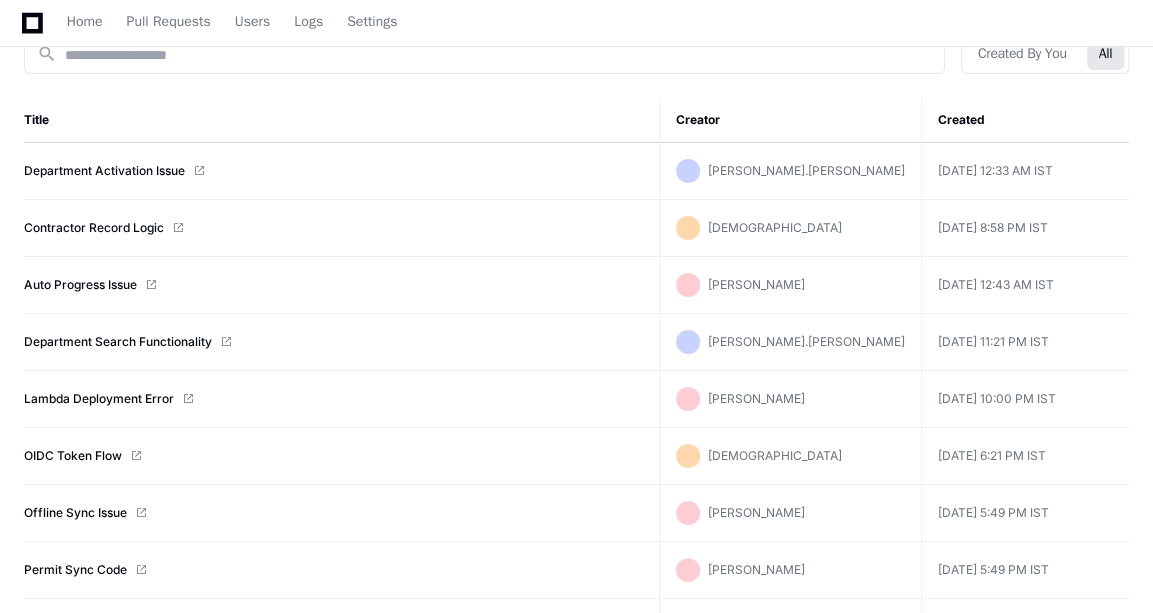 scroll, scrollTop: 259, scrollLeft: 0, axis: vertical 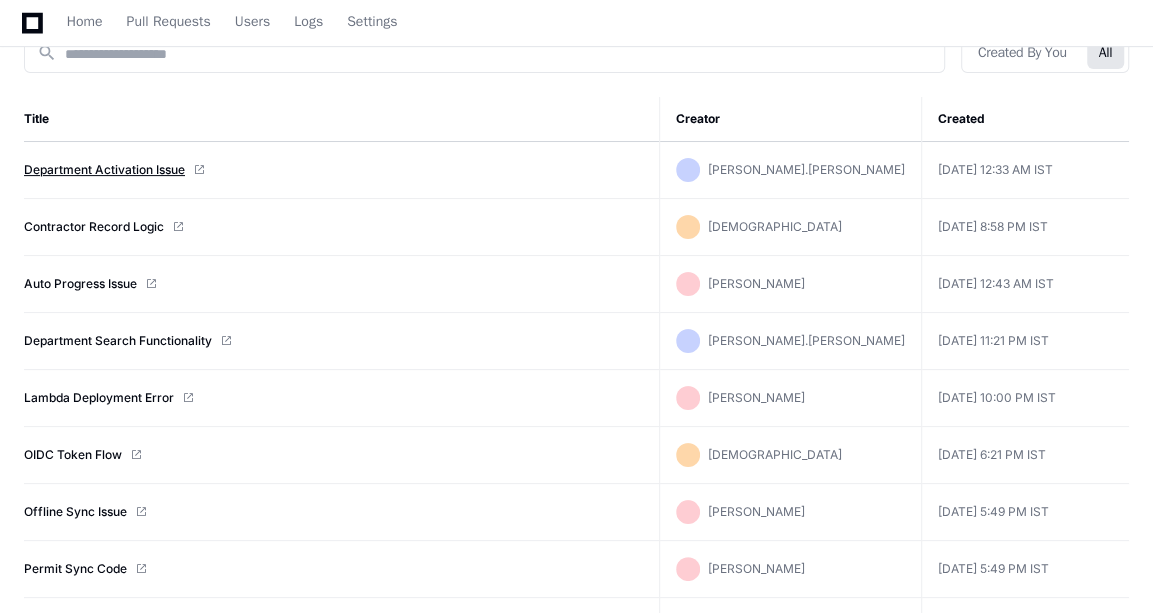 click on "Department Activation Issue" 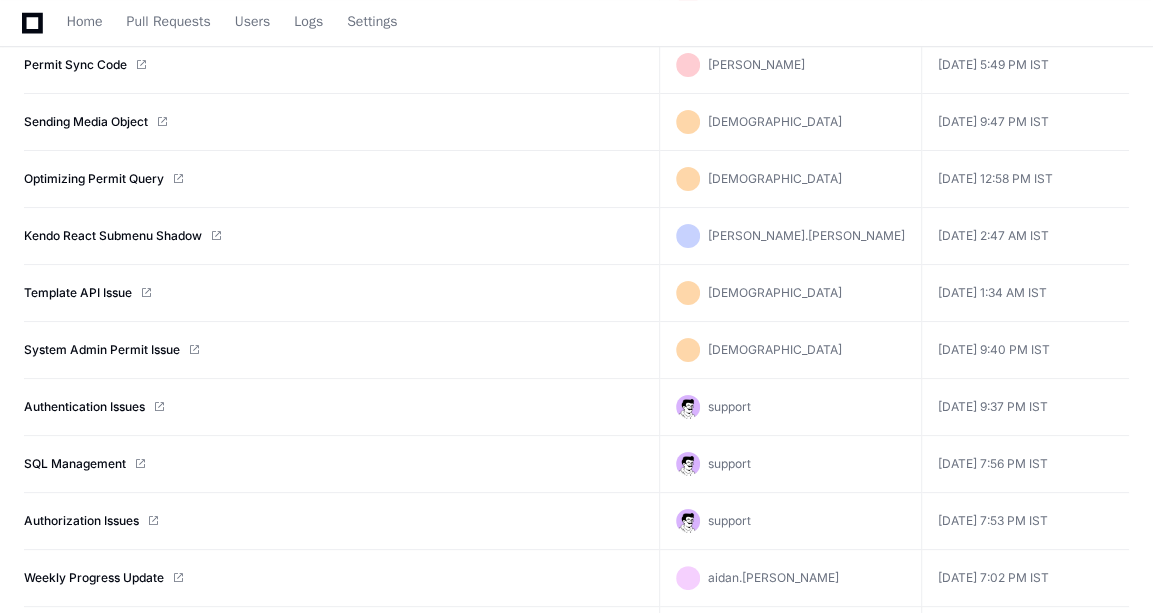 scroll, scrollTop: 764, scrollLeft: 0, axis: vertical 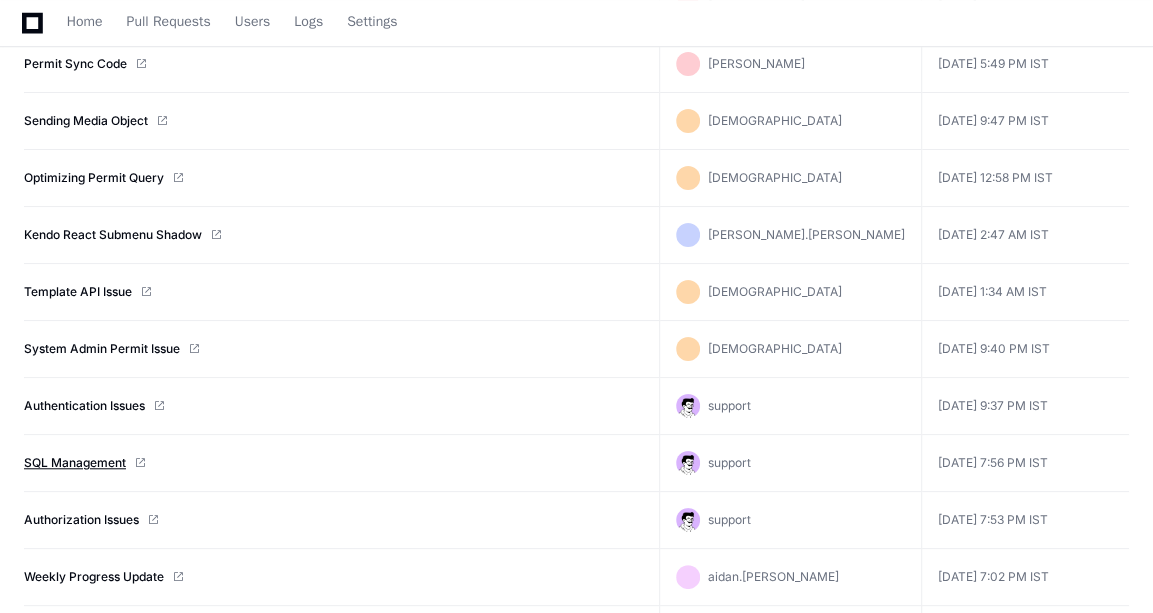 click on "SQL Management" 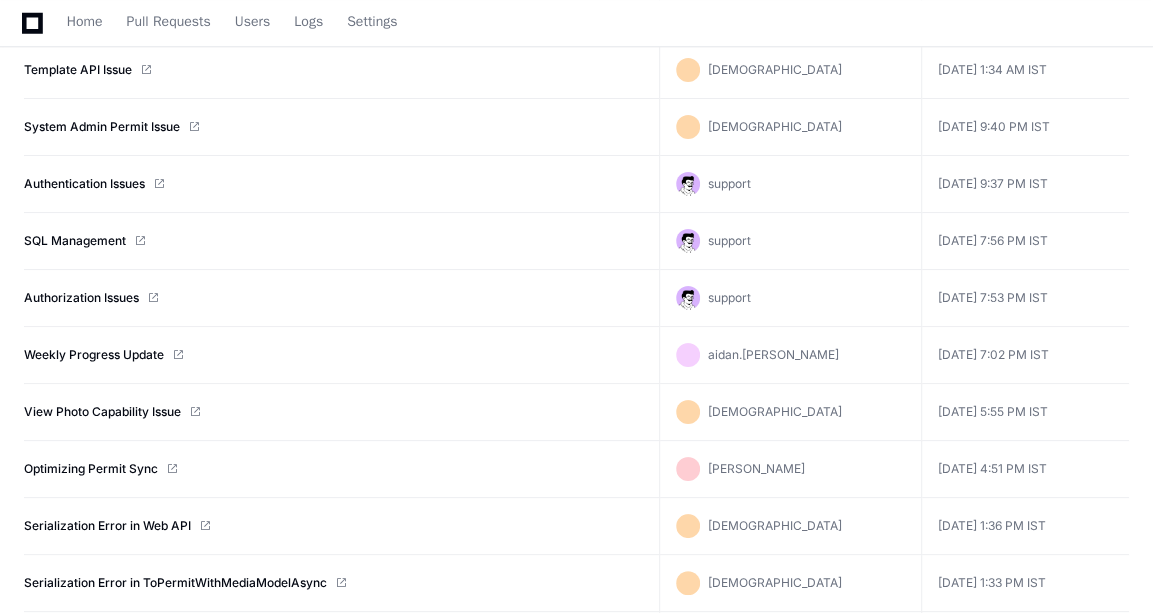 scroll, scrollTop: 988, scrollLeft: 0, axis: vertical 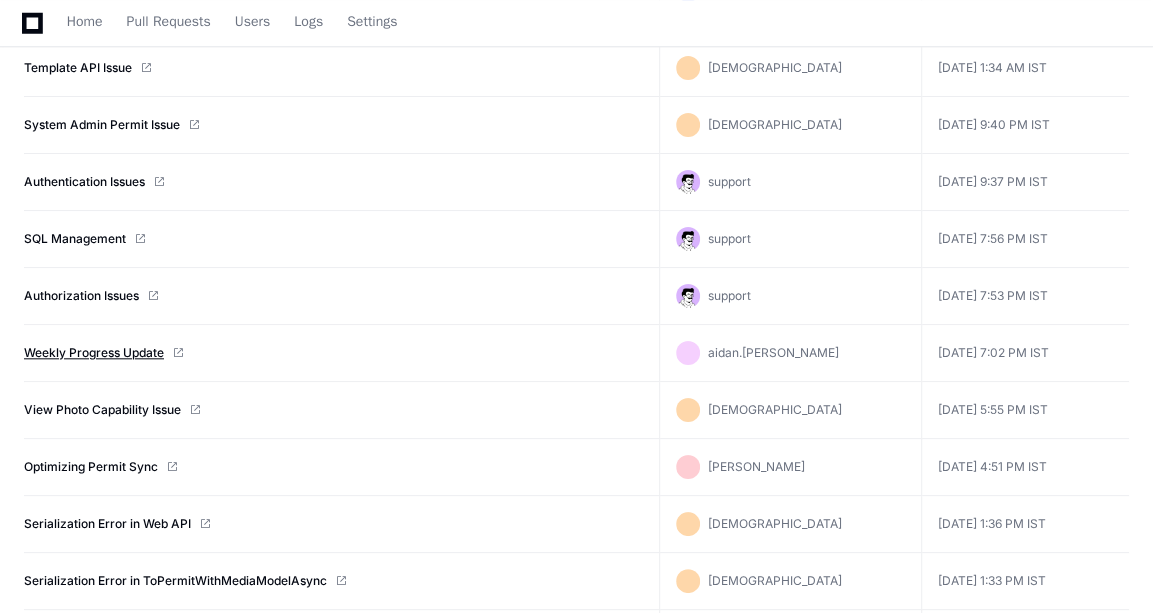 click on "Weekly Progress Update" 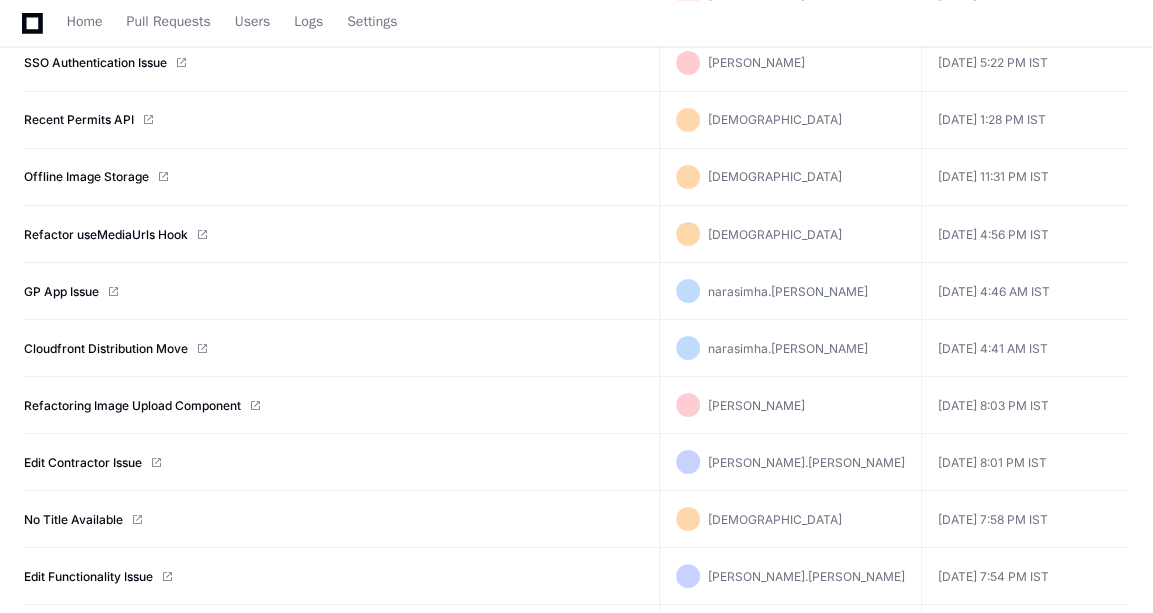 scroll, scrollTop: 1906, scrollLeft: 0, axis: vertical 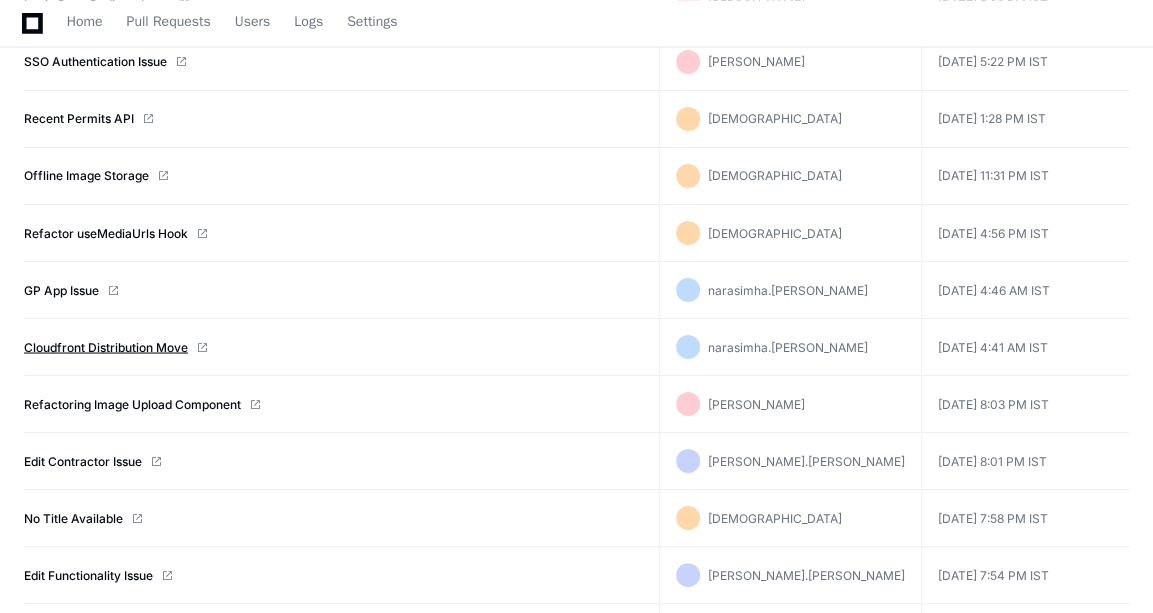 click on "Cloudfront Distribution Move" 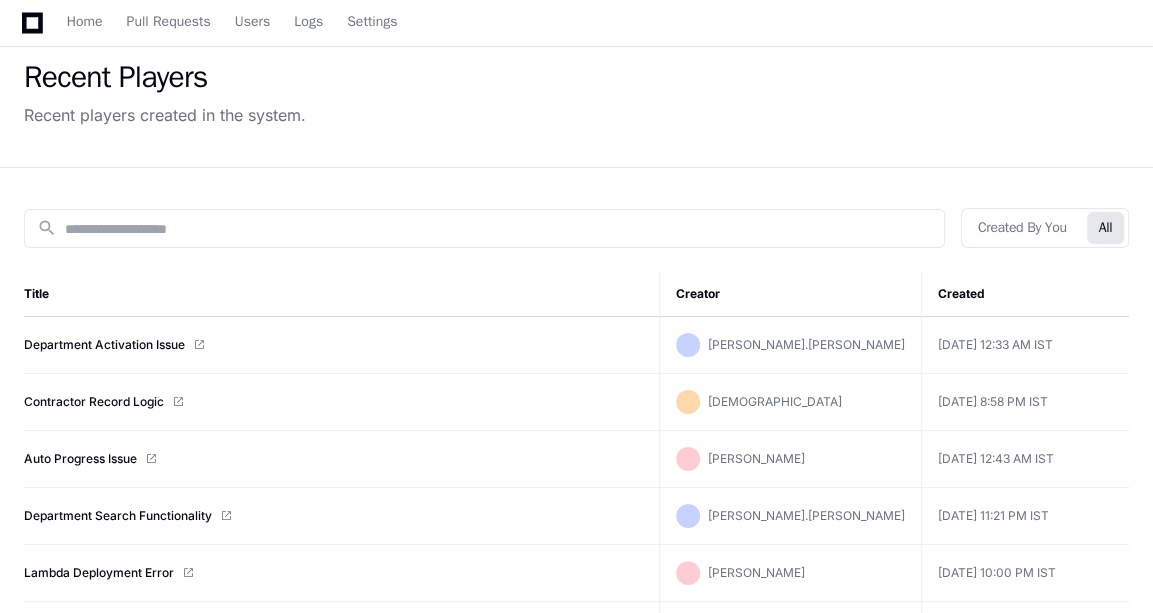 scroll, scrollTop: 0, scrollLeft: 0, axis: both 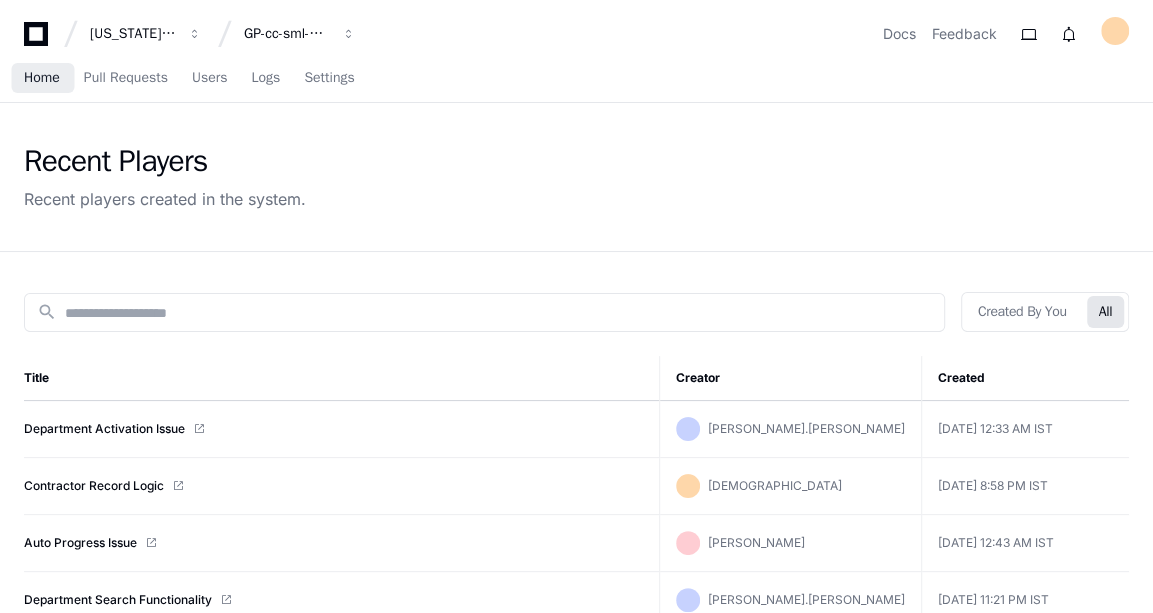 click on "Home" at bounding box center [42, 78] 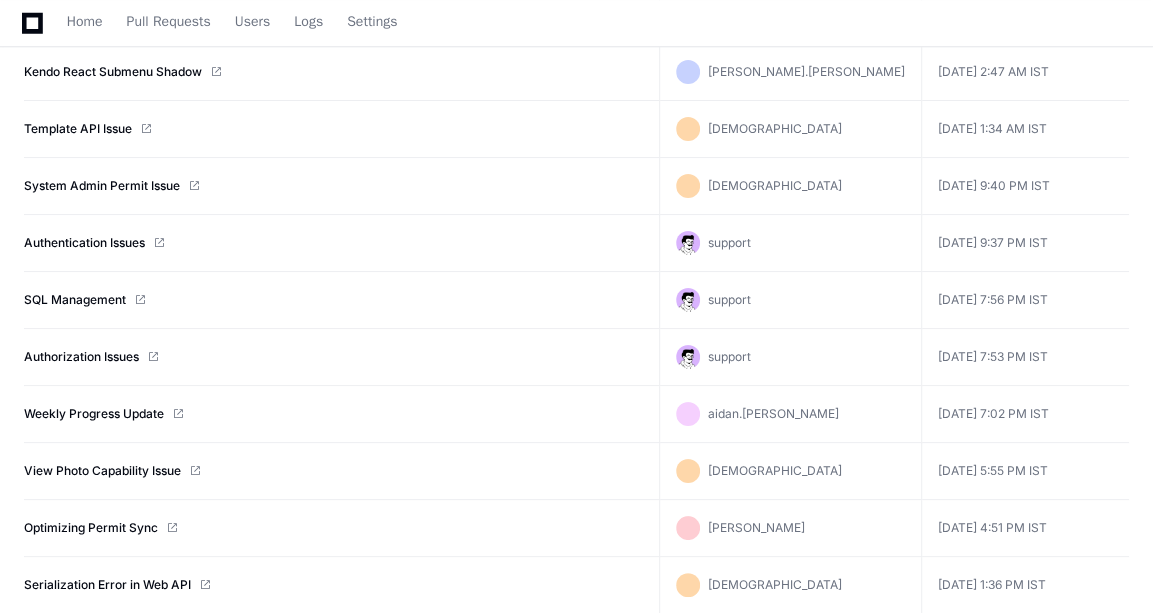 scroll, scrollTop: 0, scrollLeft: 0, axis: both 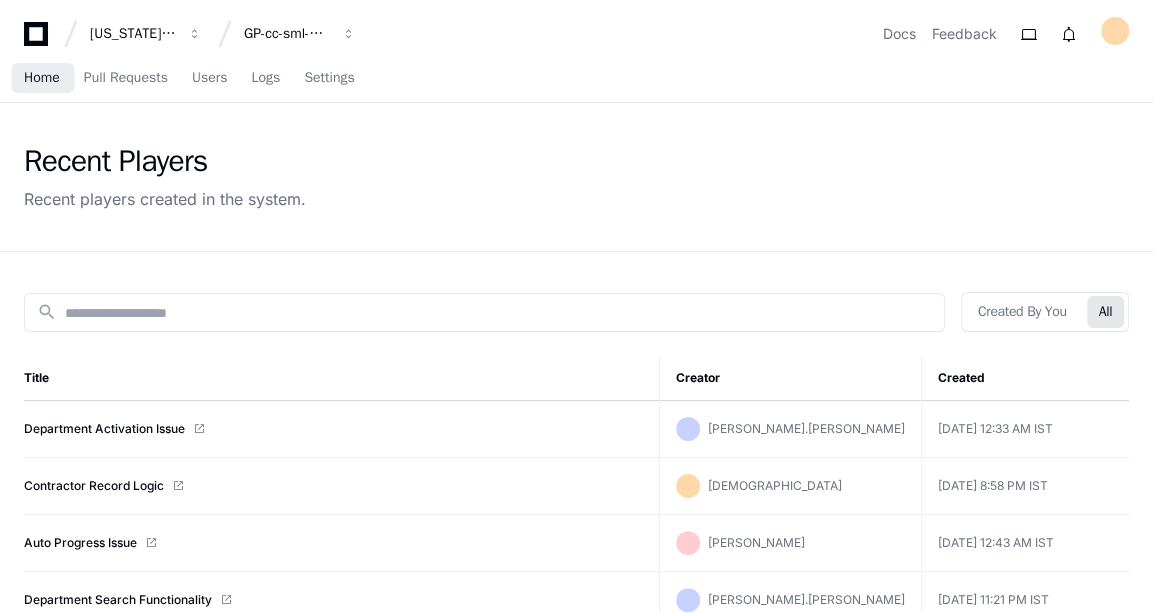 click on "Home" at bounding box center [42, 78] 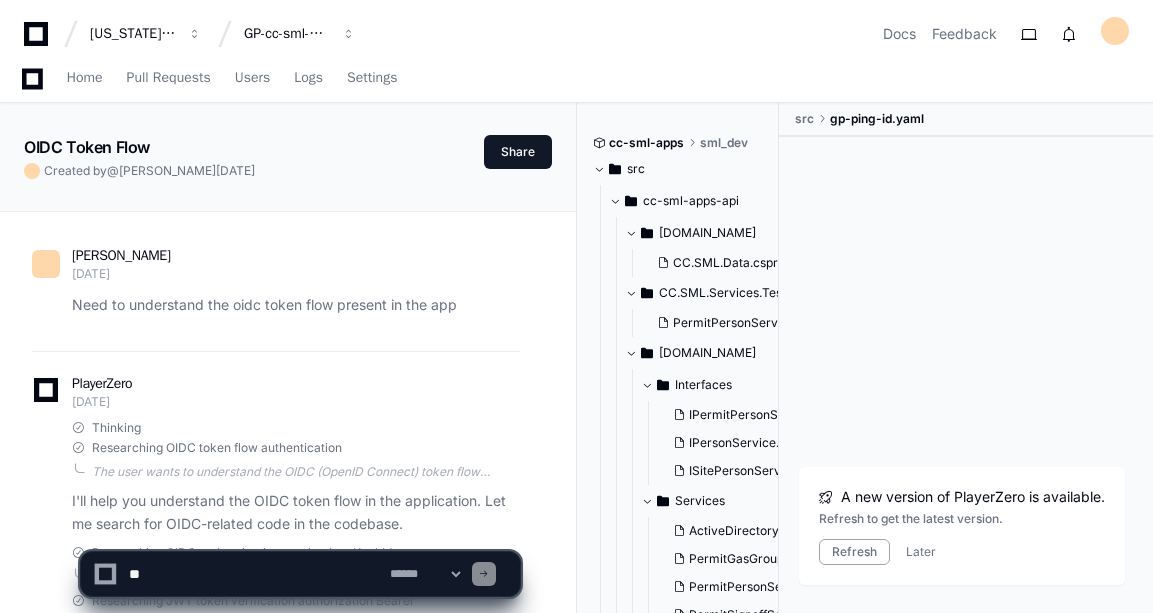 scroll, scrollTop: 162933, scrollLeft: 0, axis: vertical 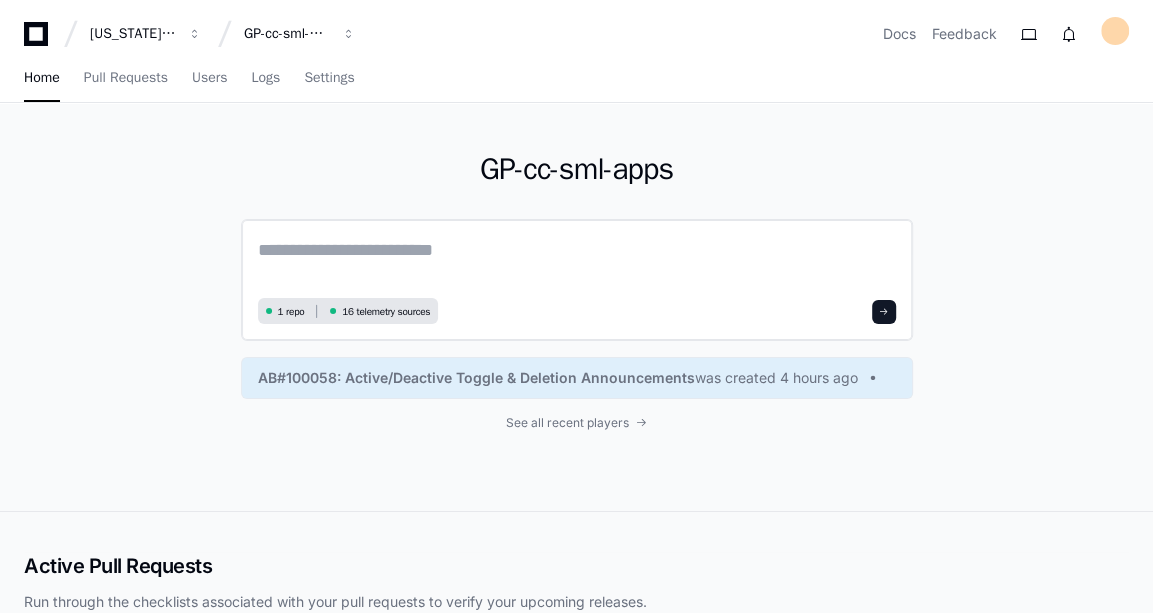 click 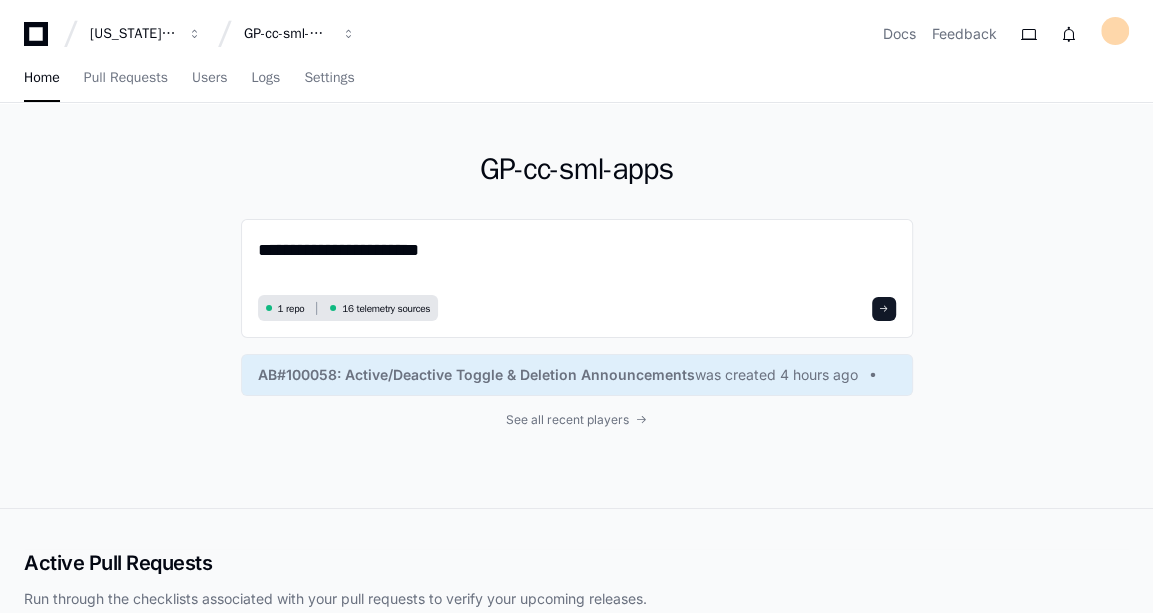 paste on "**********" 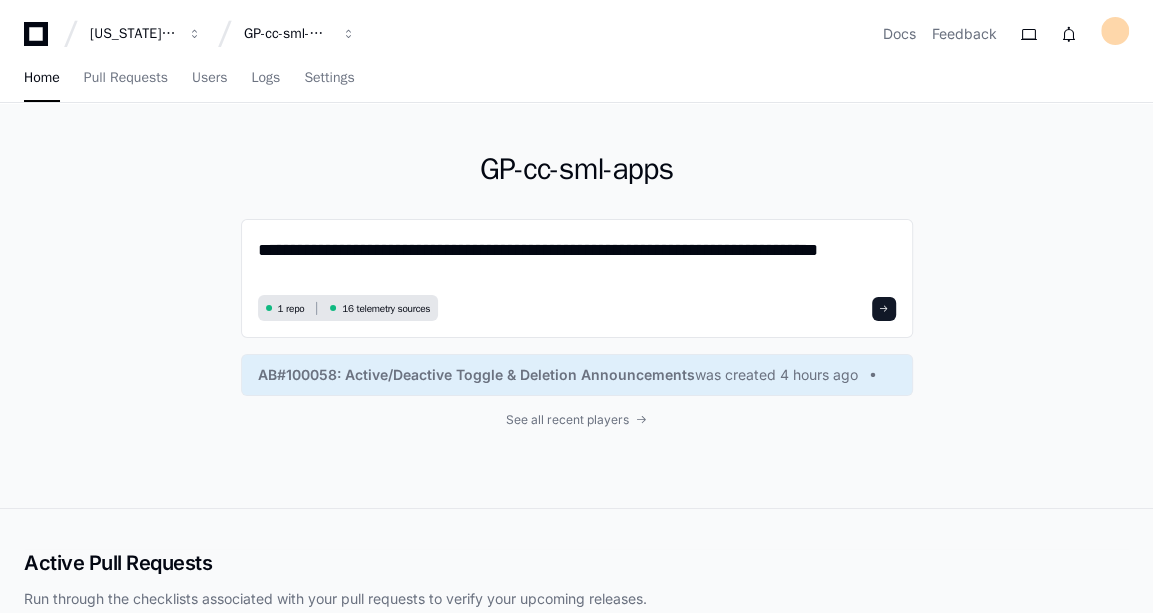 scroll, scrollTop: 0, scrollLeft: 0, axis: both 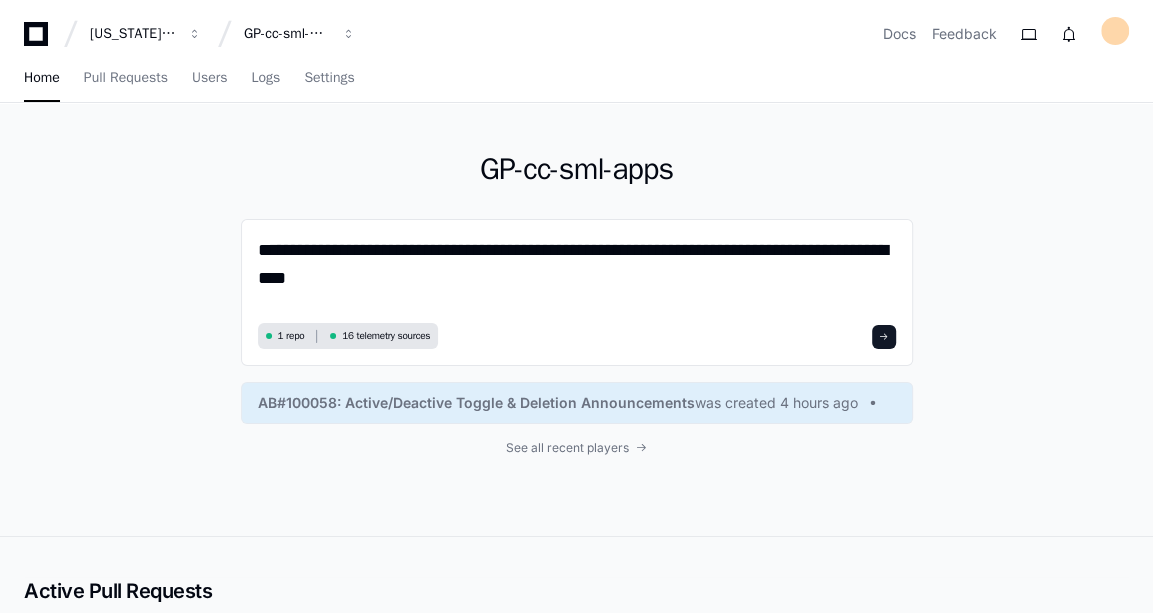 type on "**********" 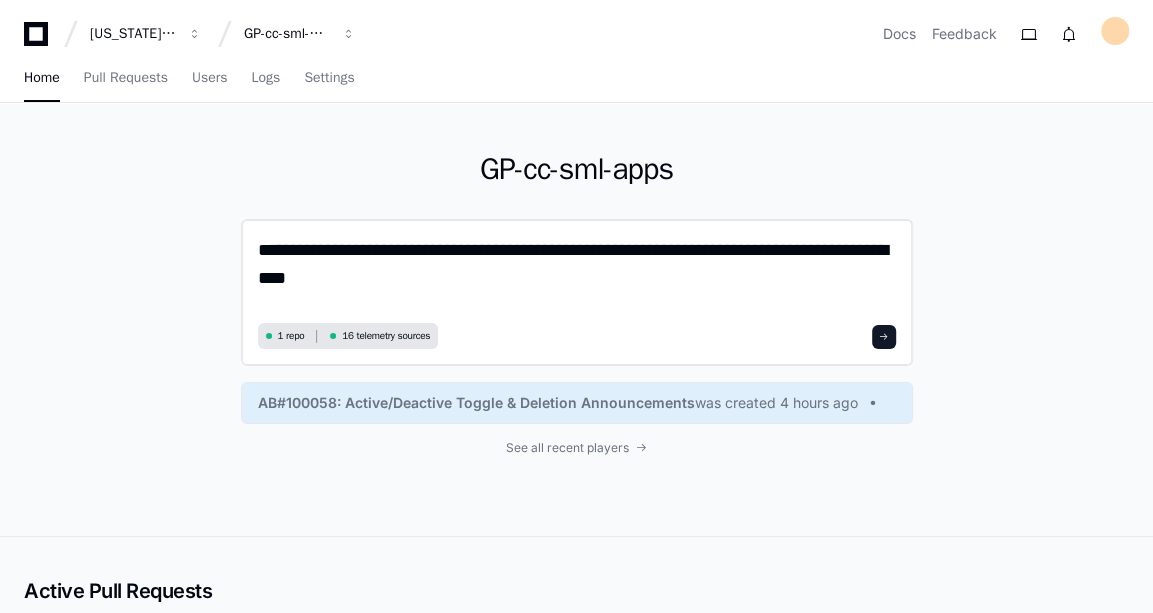 click on "**********" 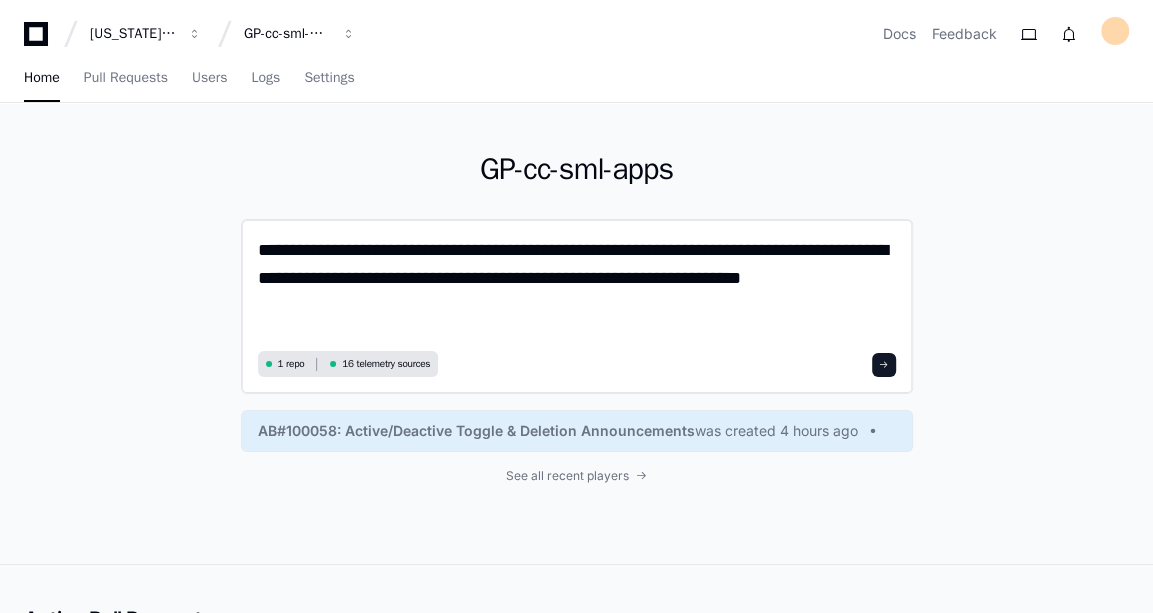 scroll, scrollTop: 0, scrollLeft: 0, axis: both 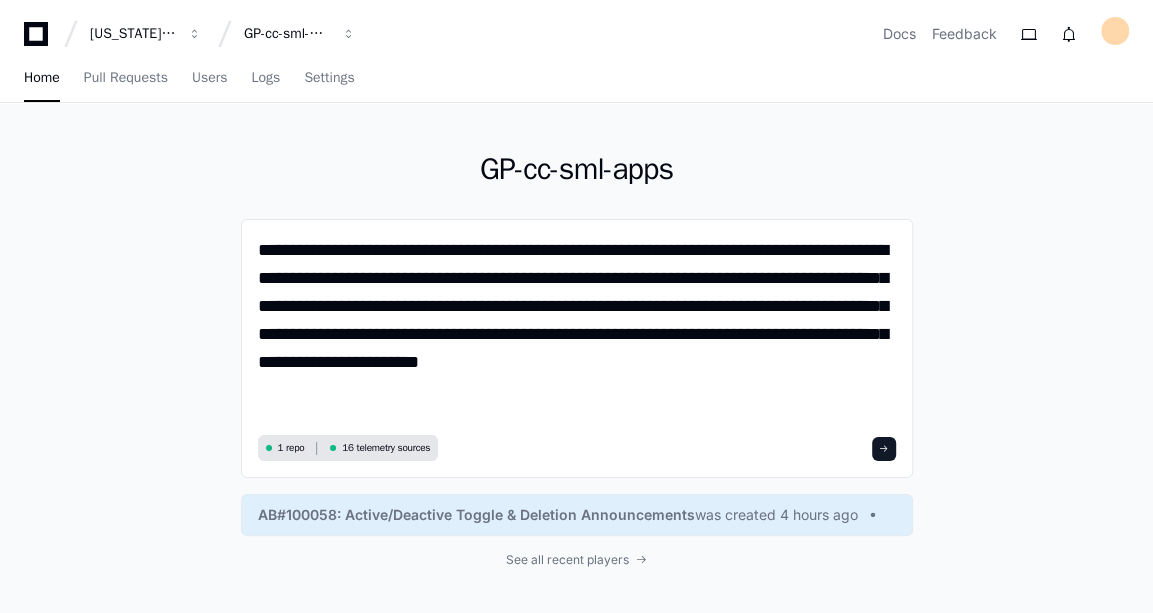type on "**********" 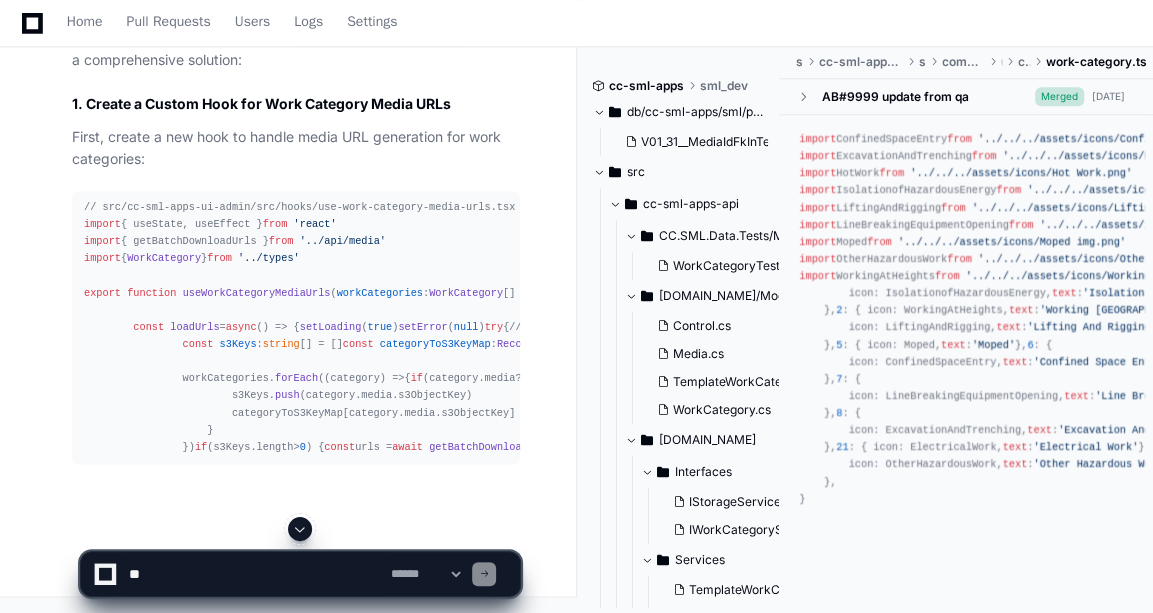 scroll, scrollTop: 1385, scrollLeft: 0, axis: vertical 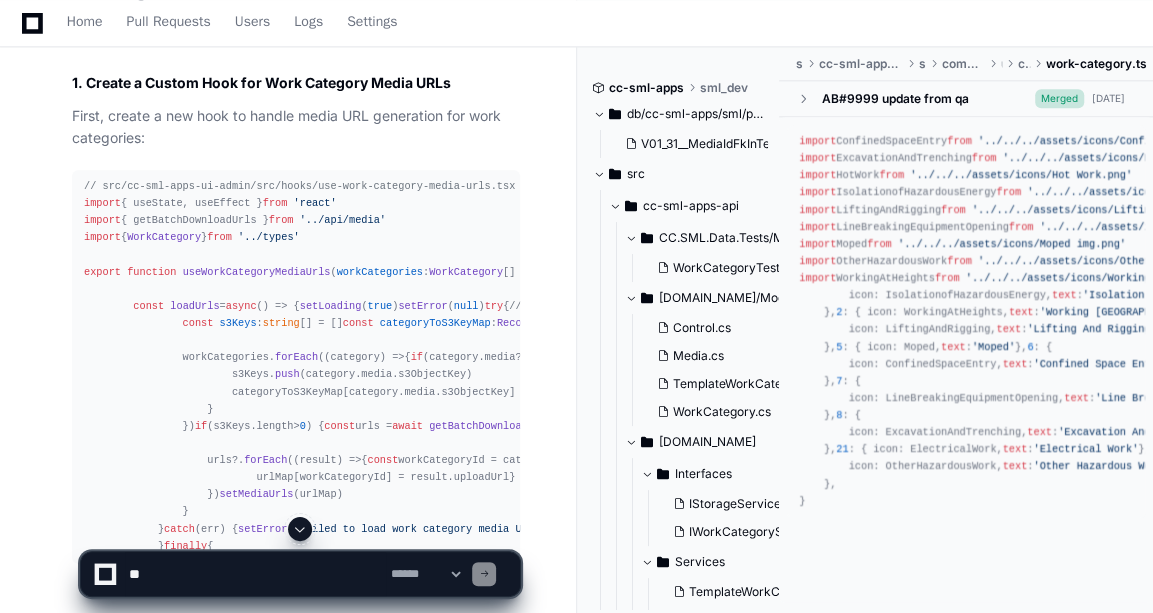 click 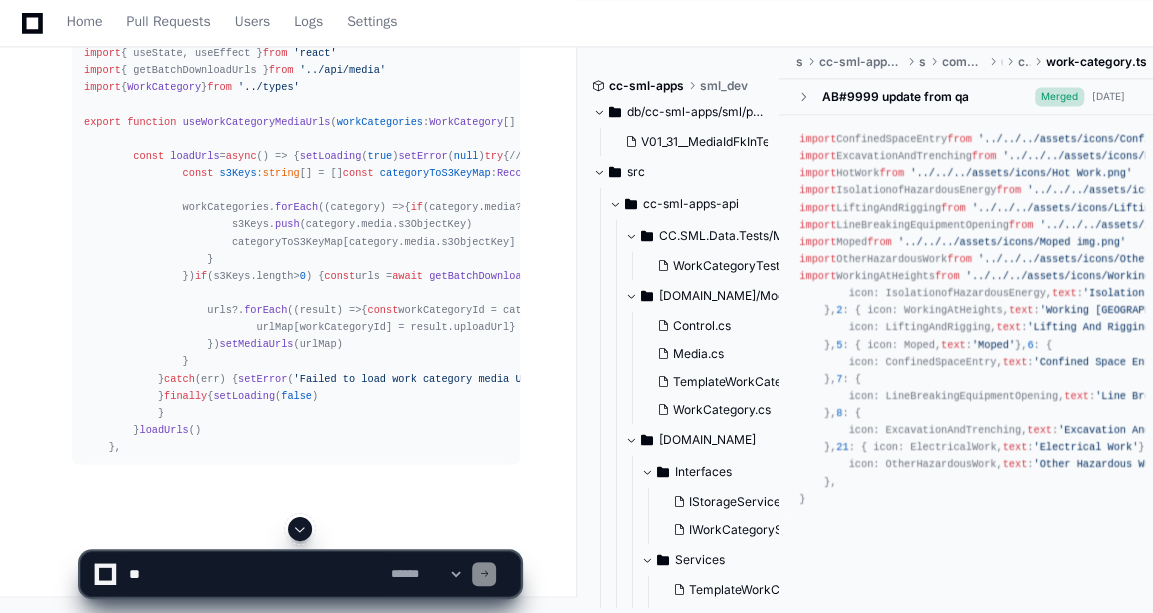 scroll, scrollTop: 1925, scrollLeft: 0, axis: vertical 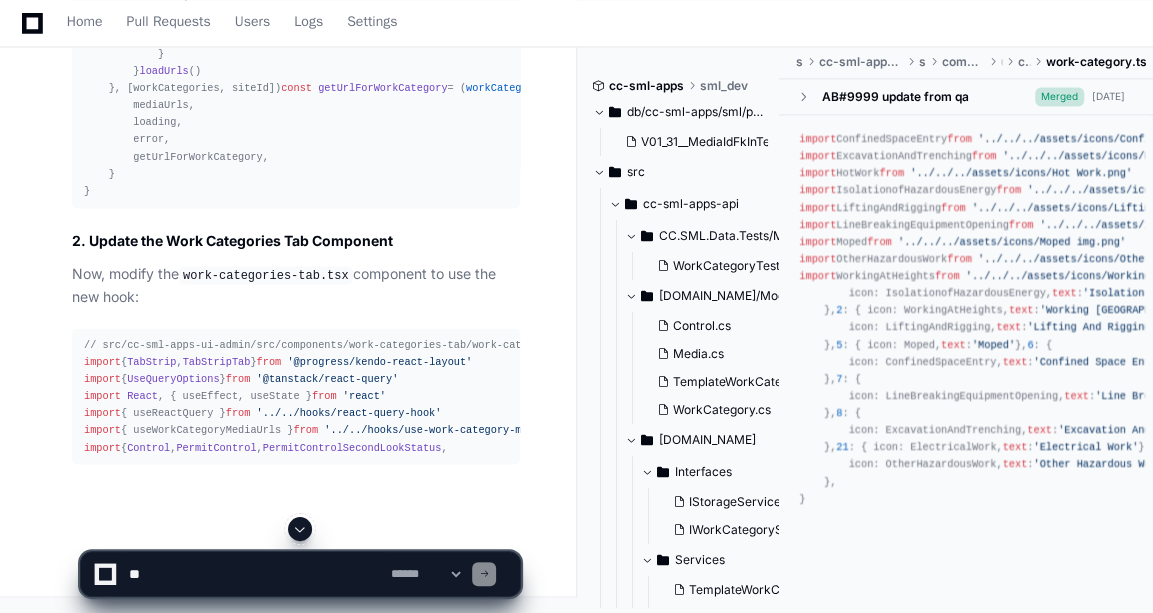 click 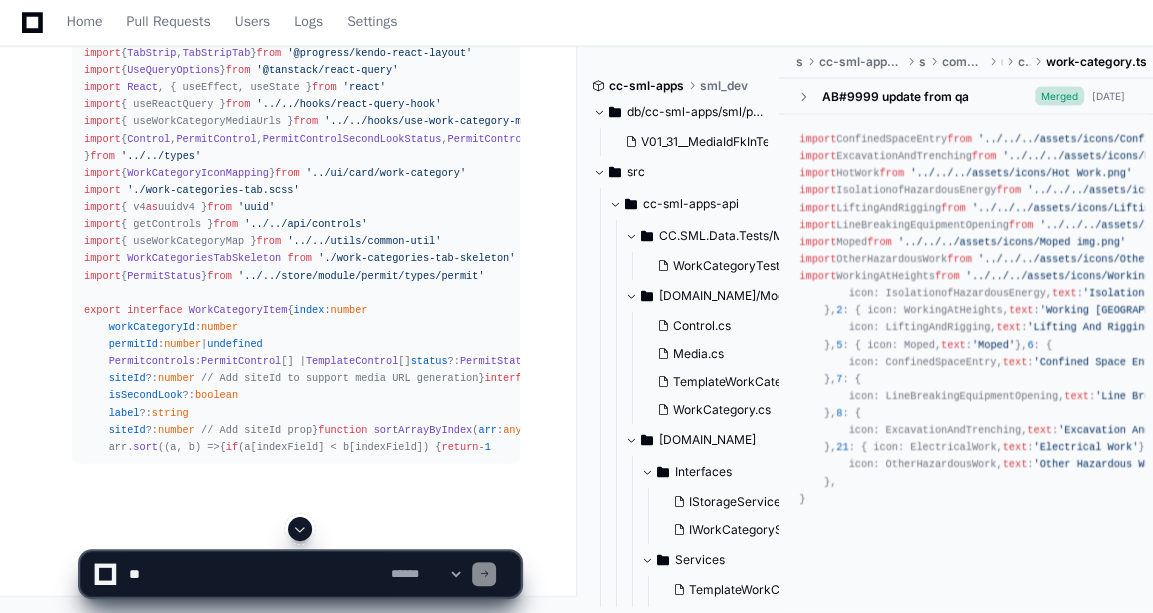 scroll, scrollTop: 2792, scrollLeft: 0, axis: vertical 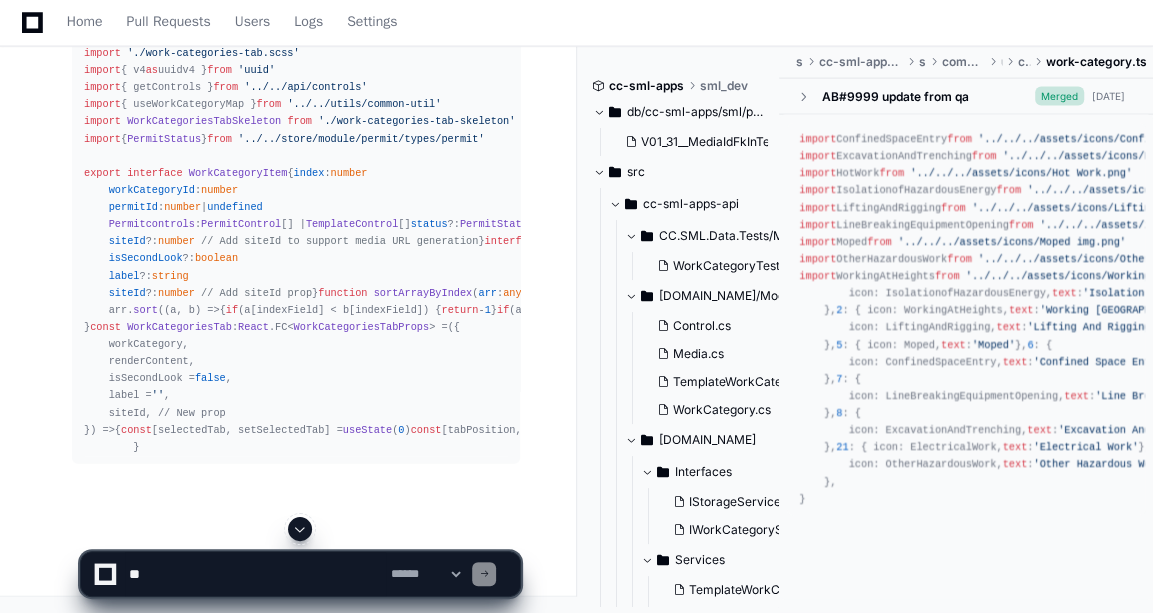 click 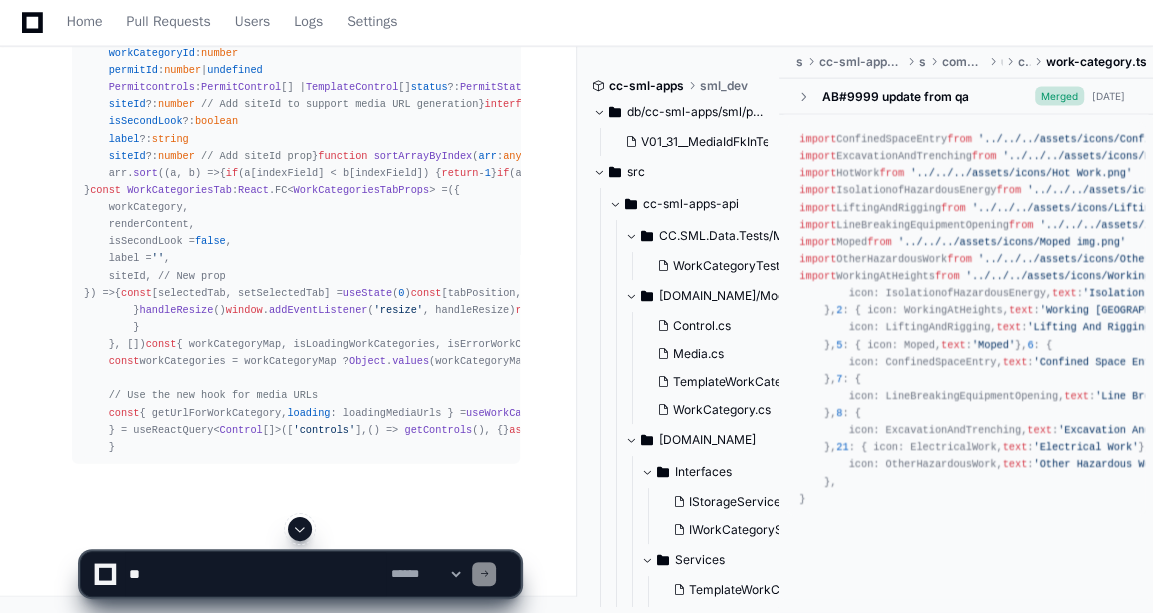 scroll, scrollTop: 3906, scrollLeft: 0, axis: vertical 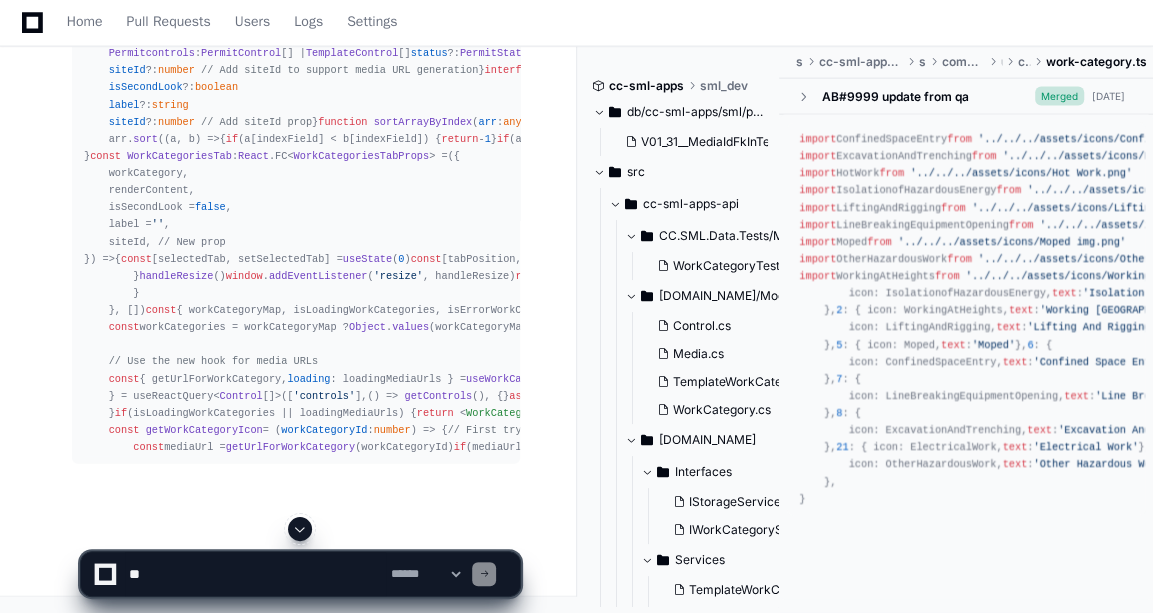 click 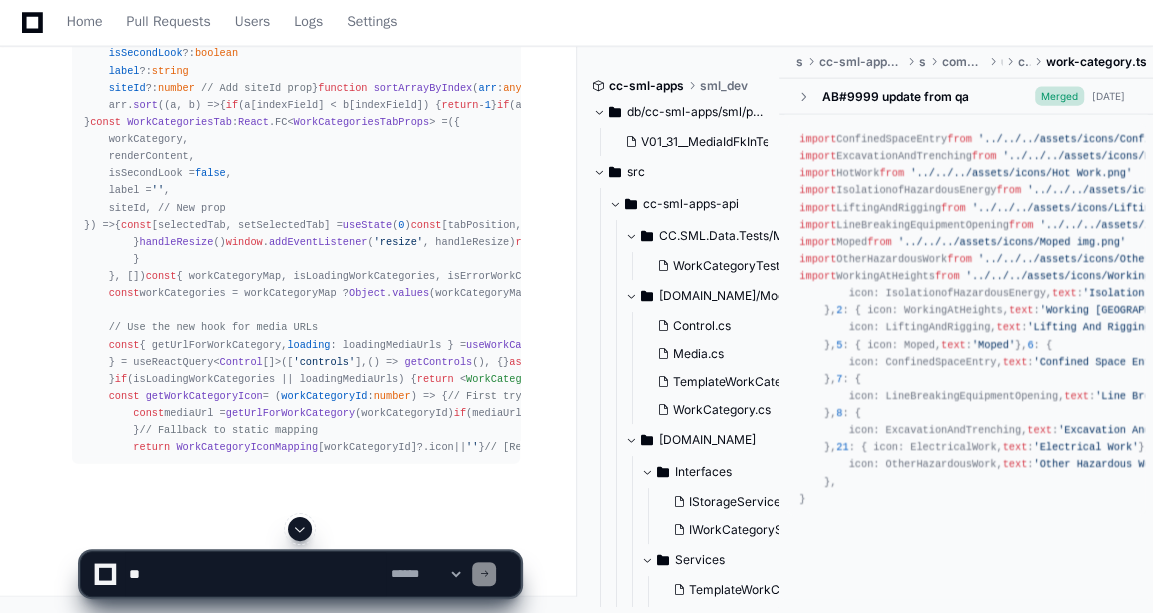 click 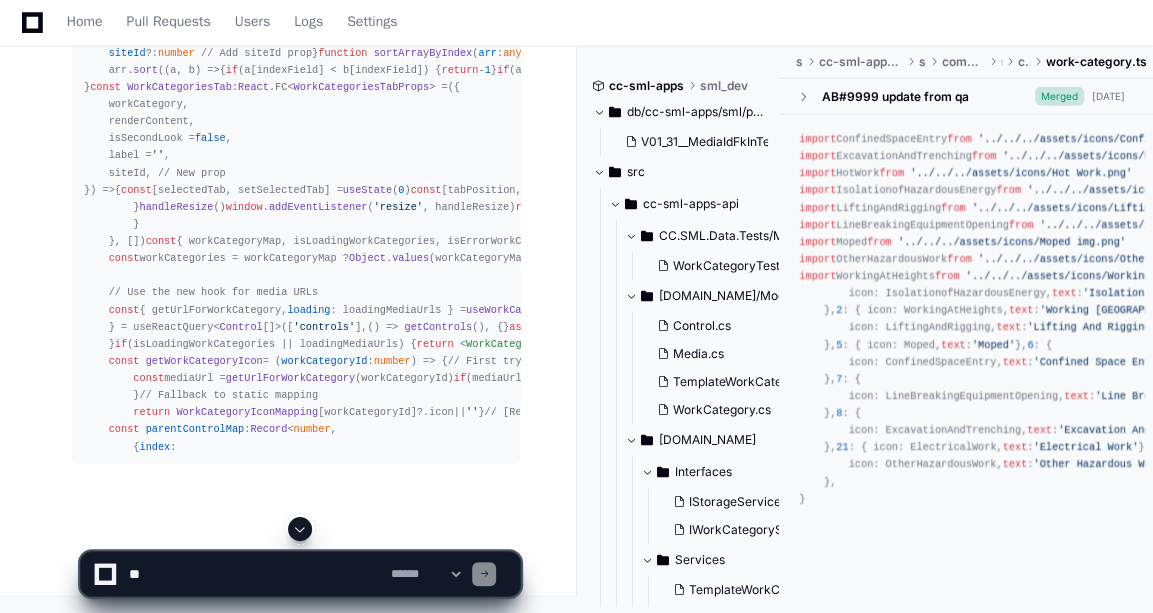 scroll, scrollTop: 4374, scrollLeft: 0, axis: vertical 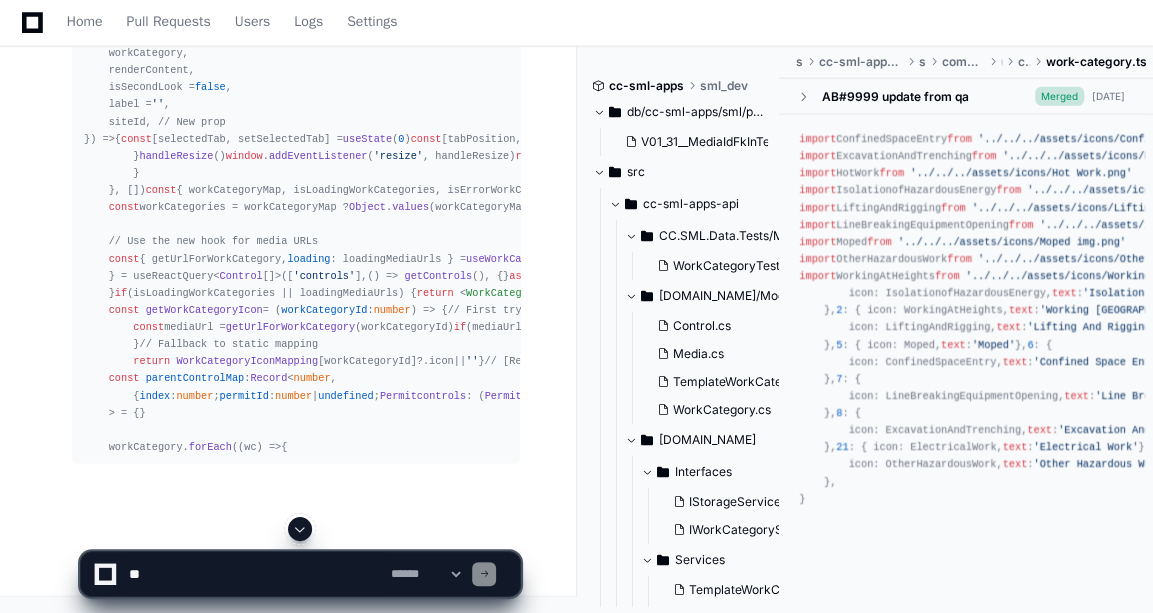 click 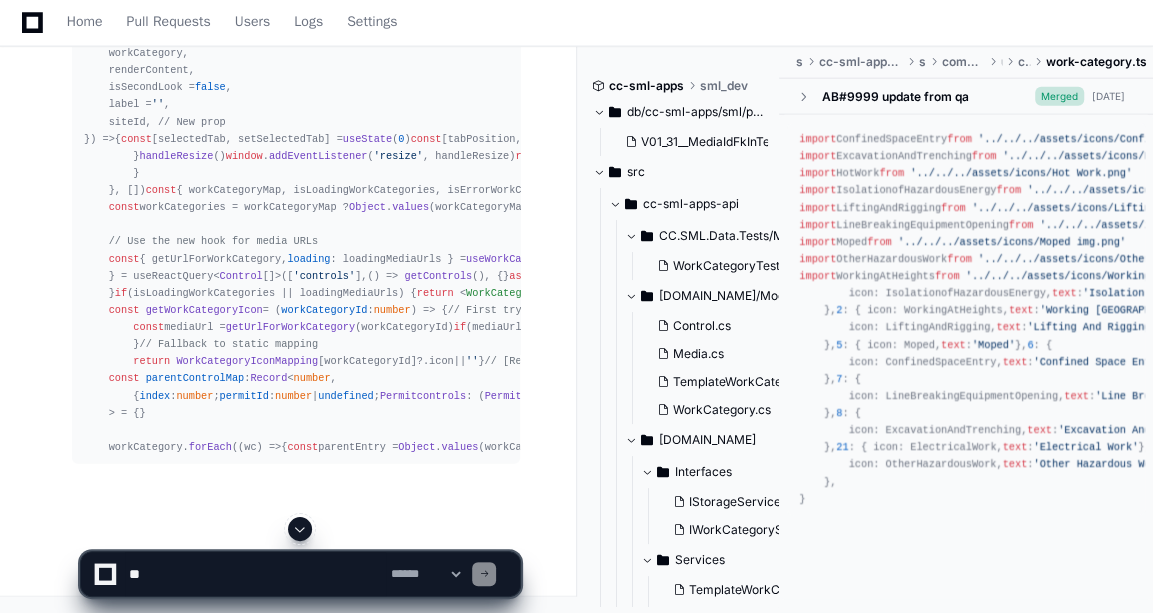 scroll, scrollTop: 4477, scrollLeft: 0, axis: vertical 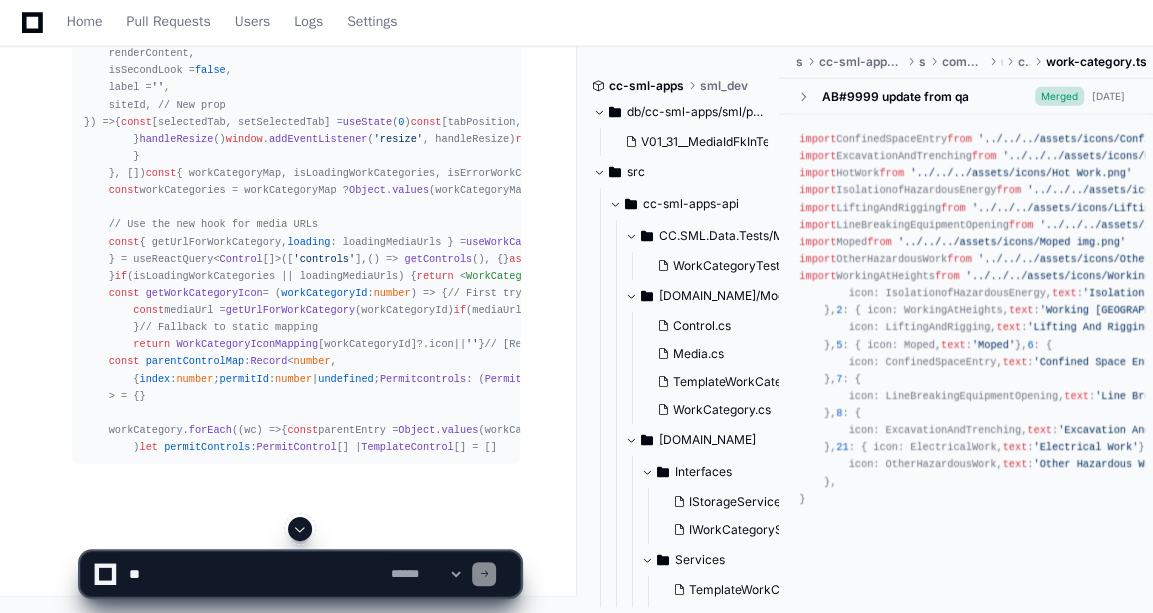 click 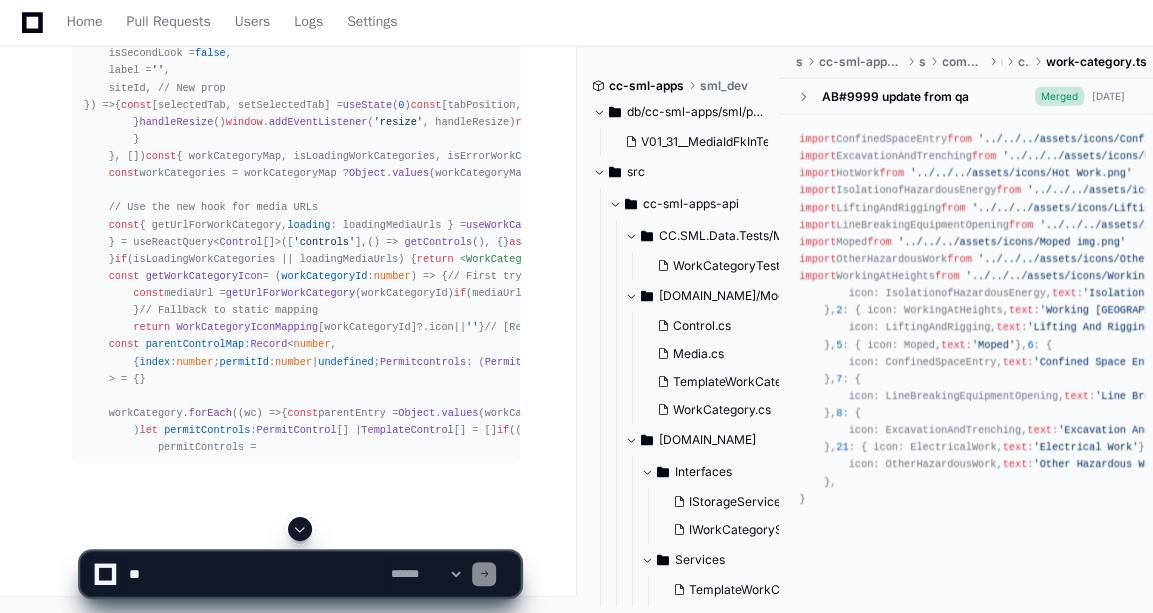 click 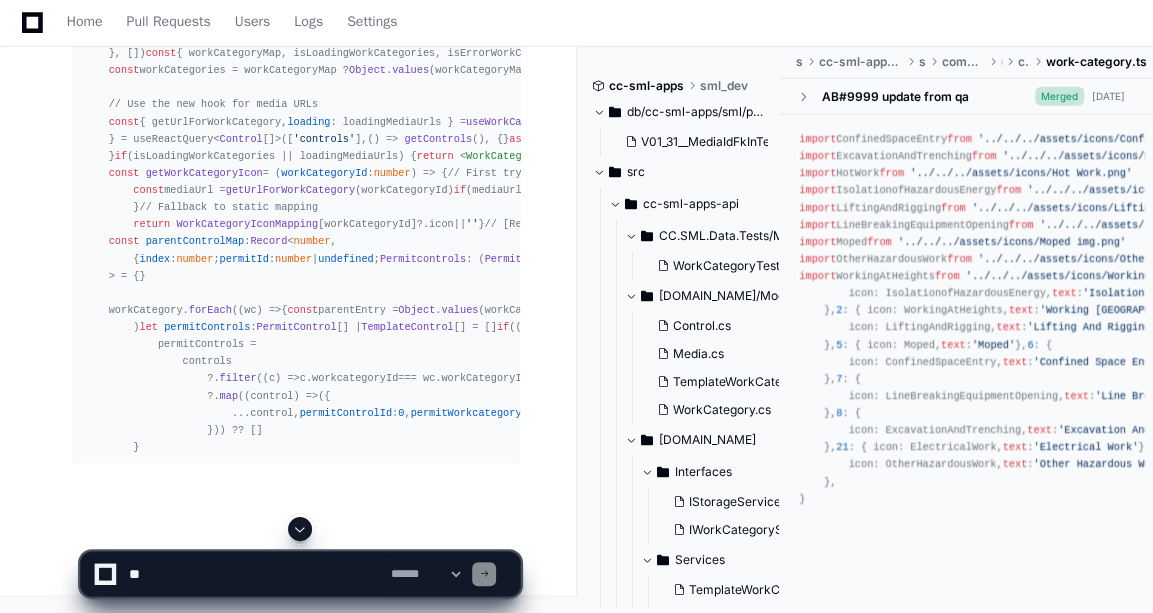 click 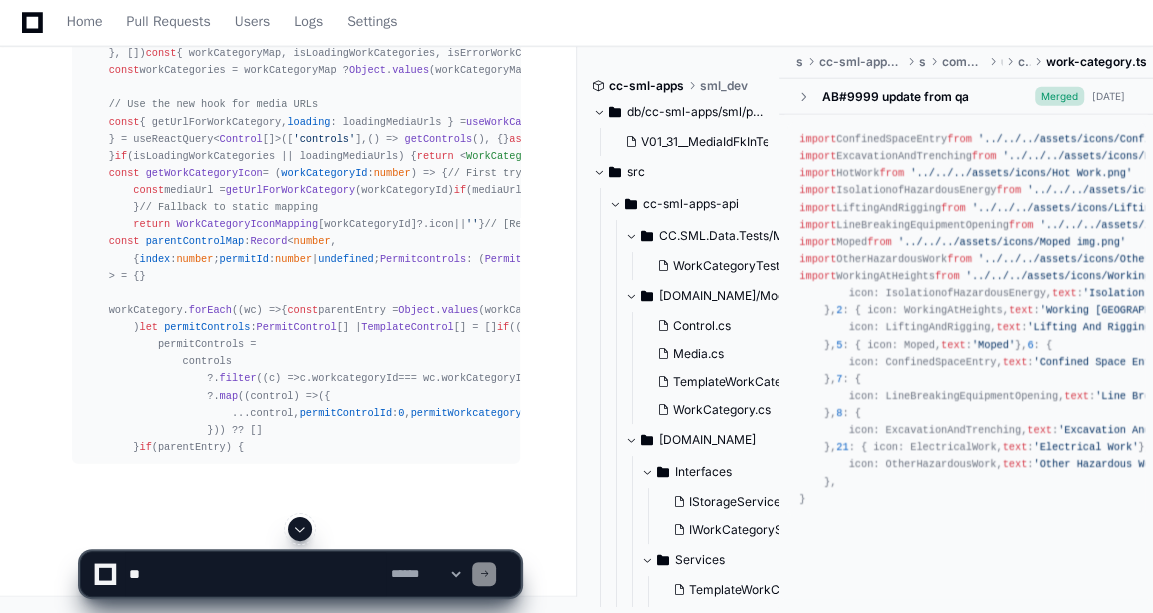 scroll, scrollTop: 4819, scrollLeft: 0, axis: vertical 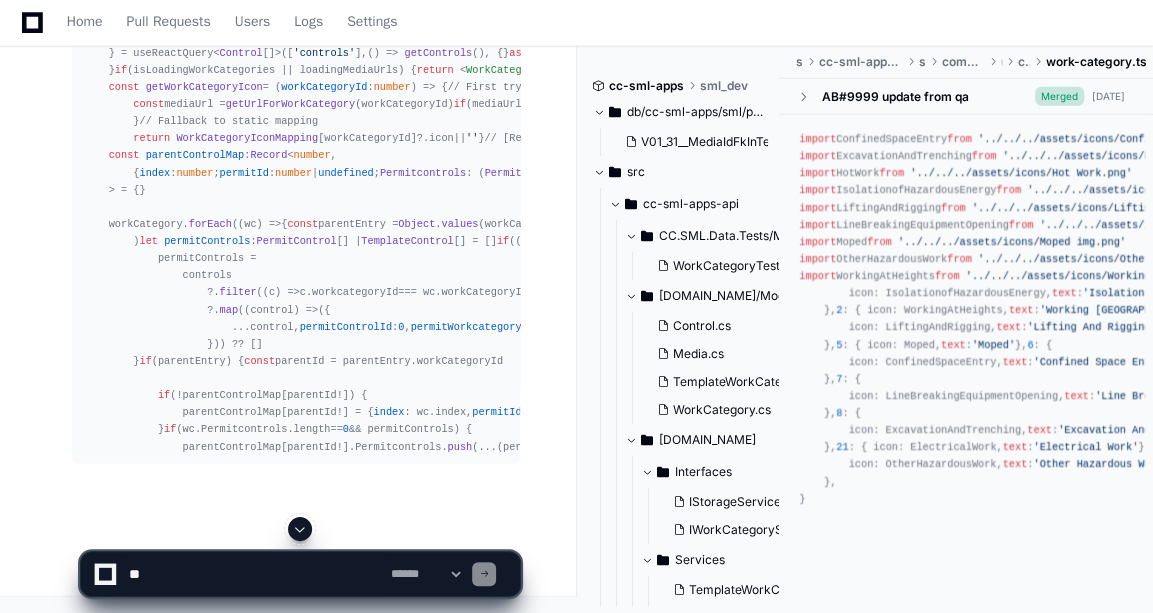 click 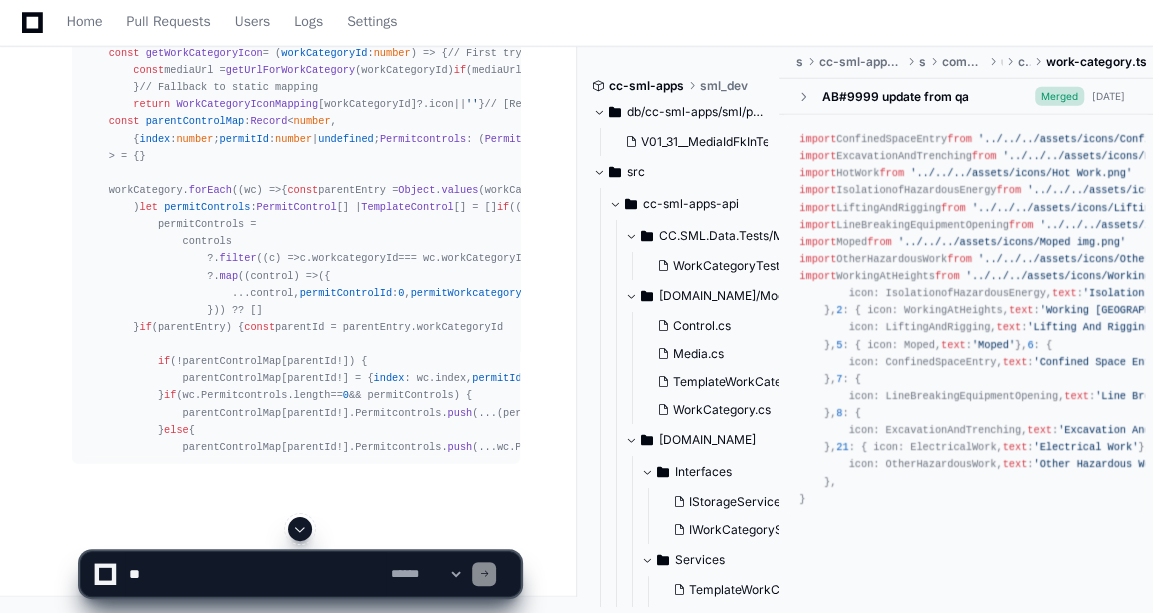 click 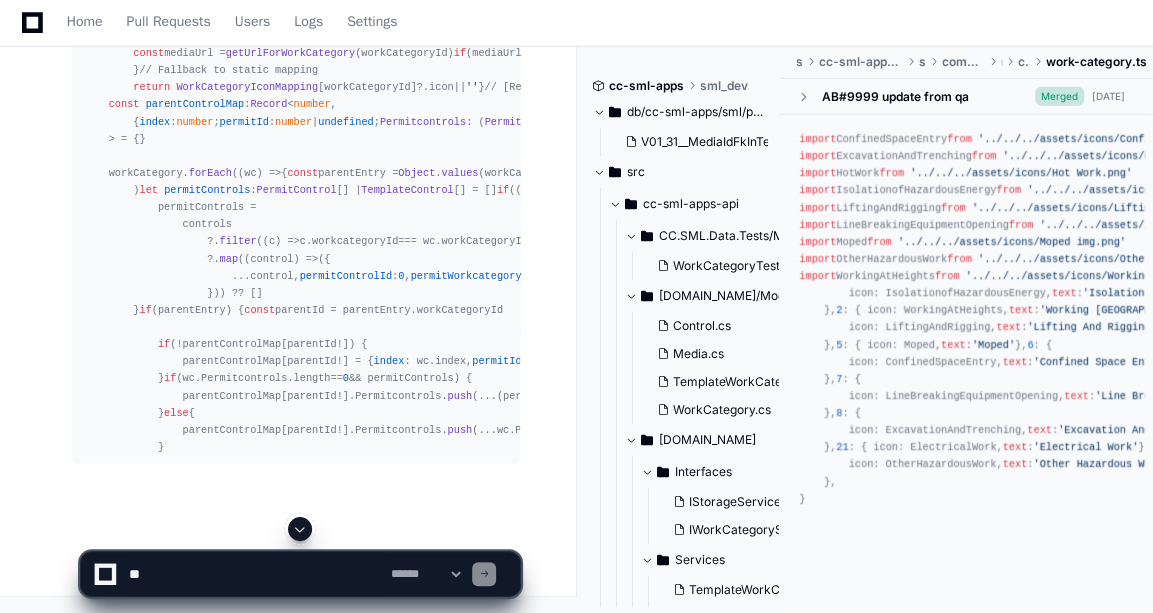 scroll, scrollTop: 5009, scrollLeft: 0, axis: vertical 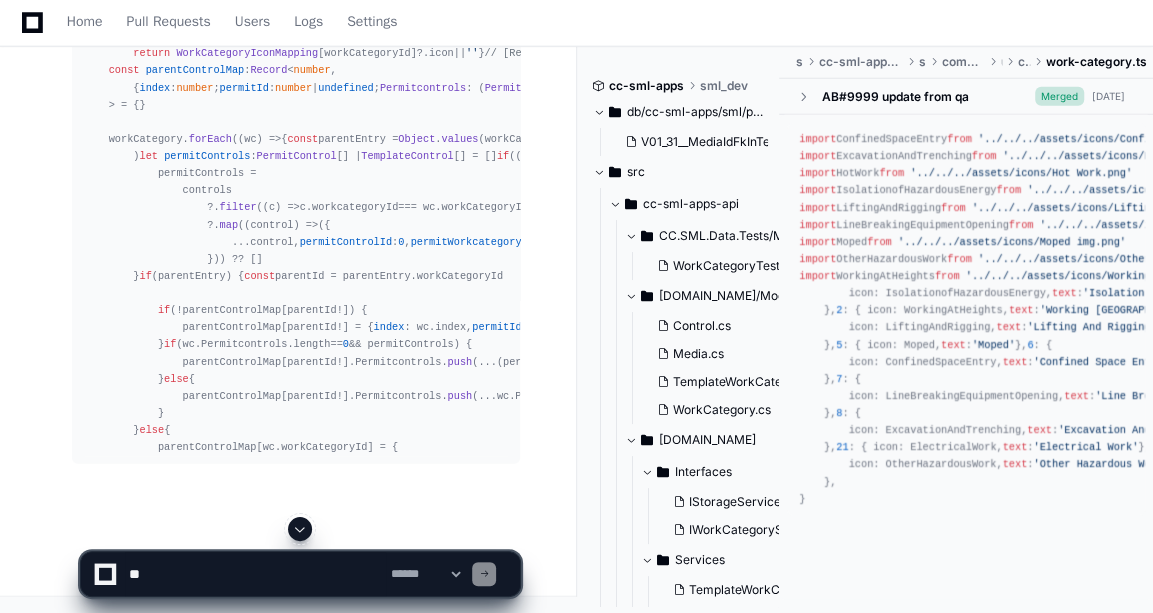 click 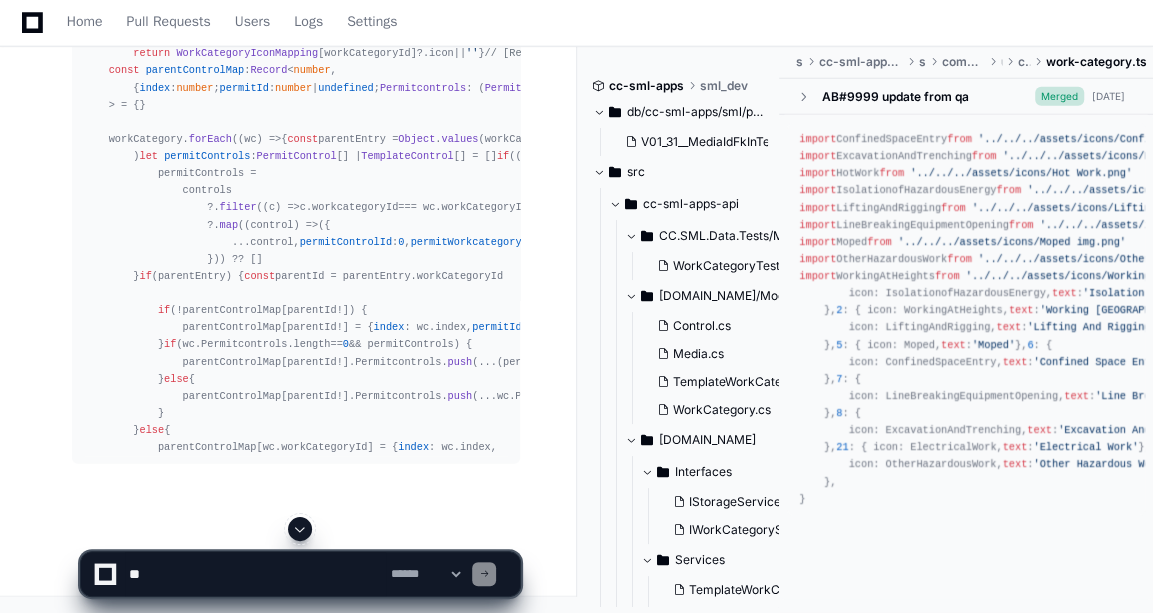 click 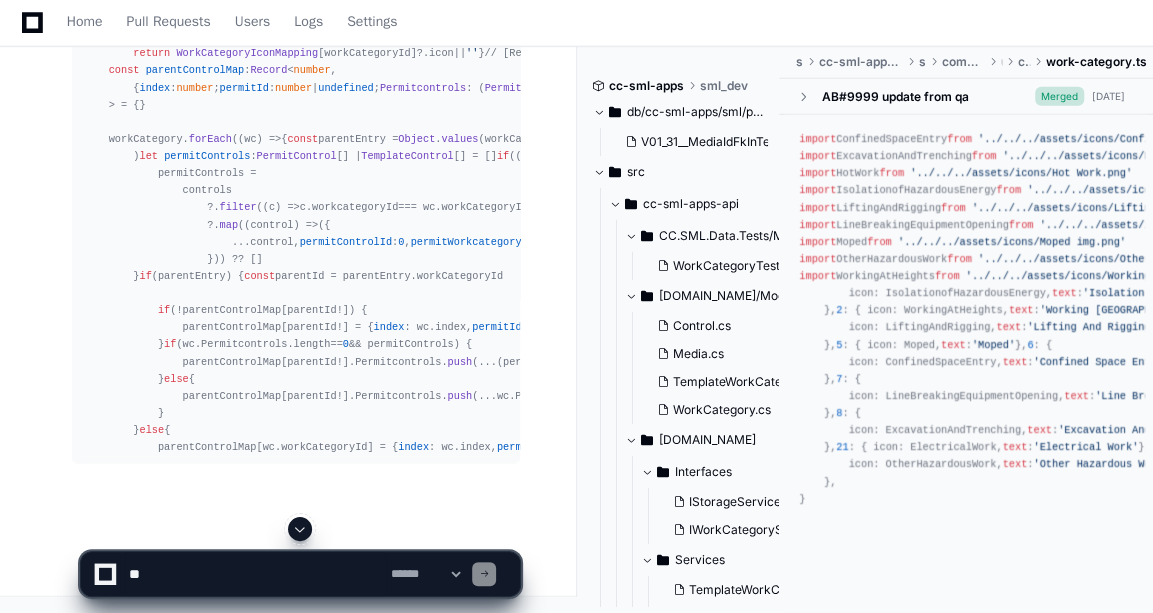 click 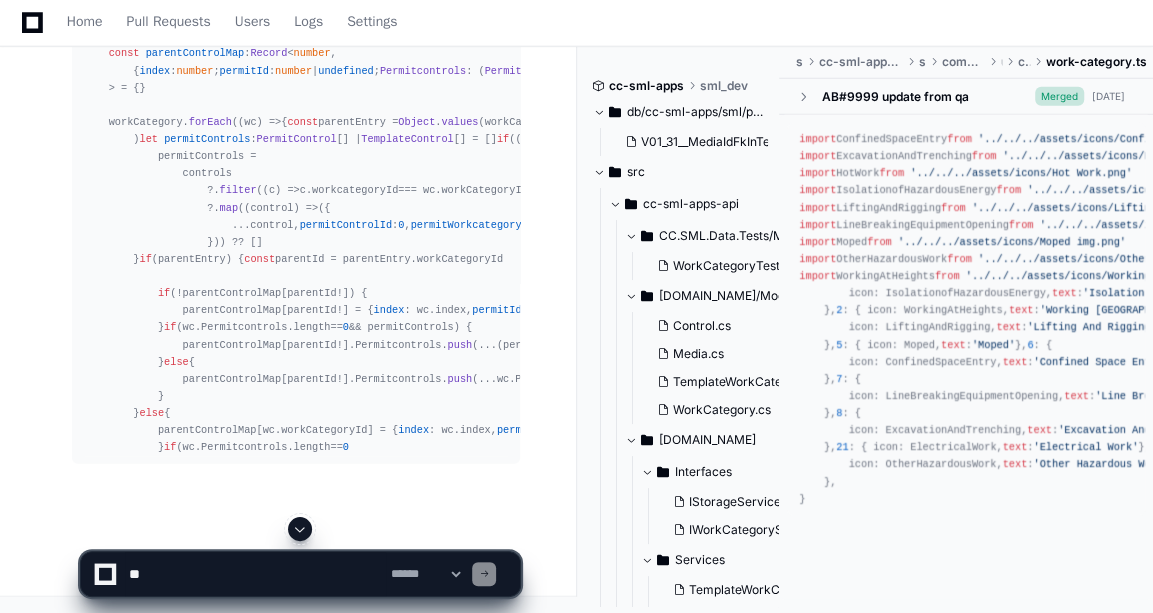 click 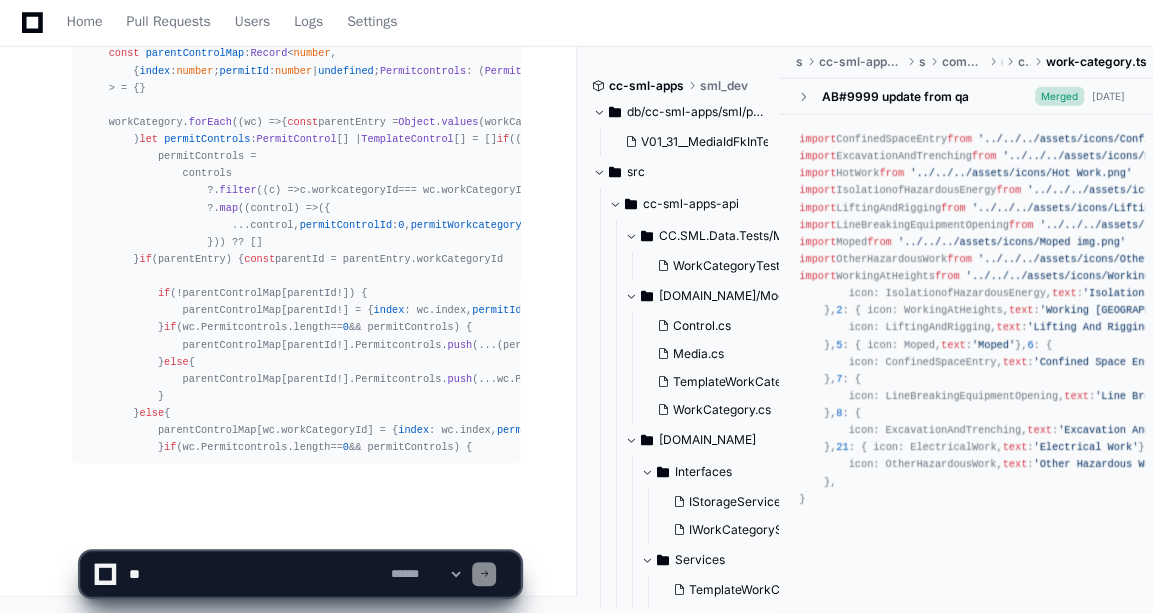 scroll, scrollTop: 5146, scrollLeft: 0, axis: vertical 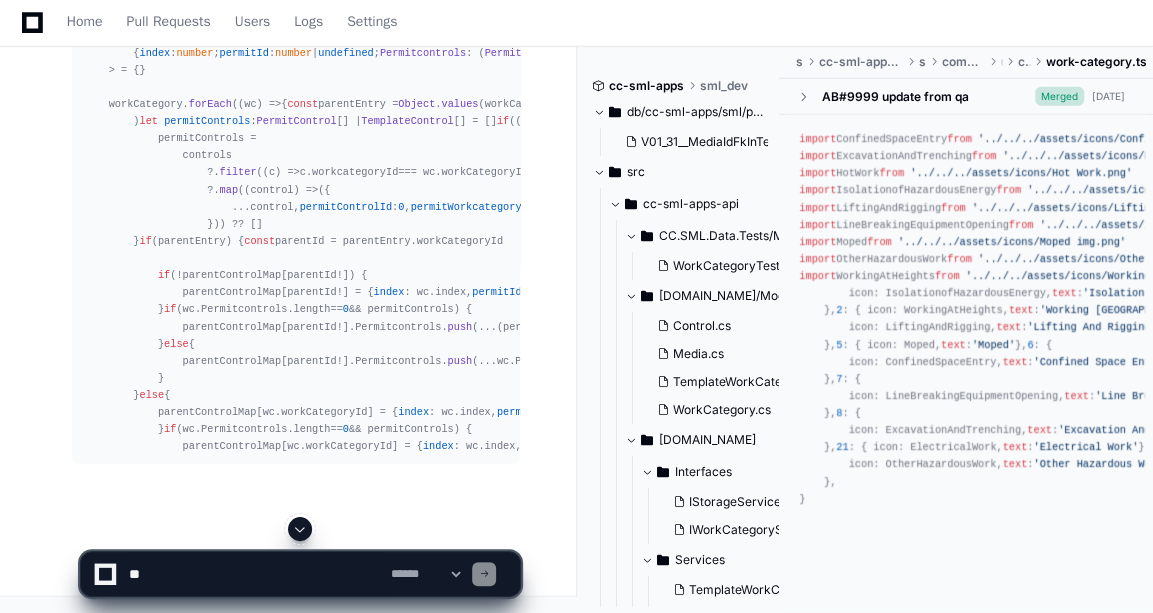 click 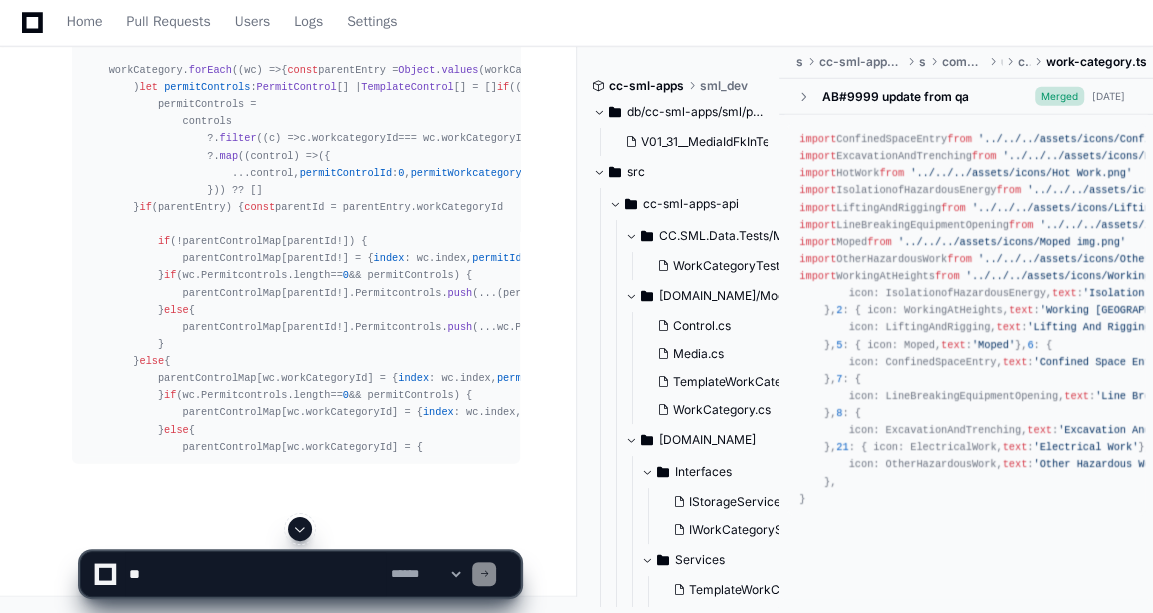 click 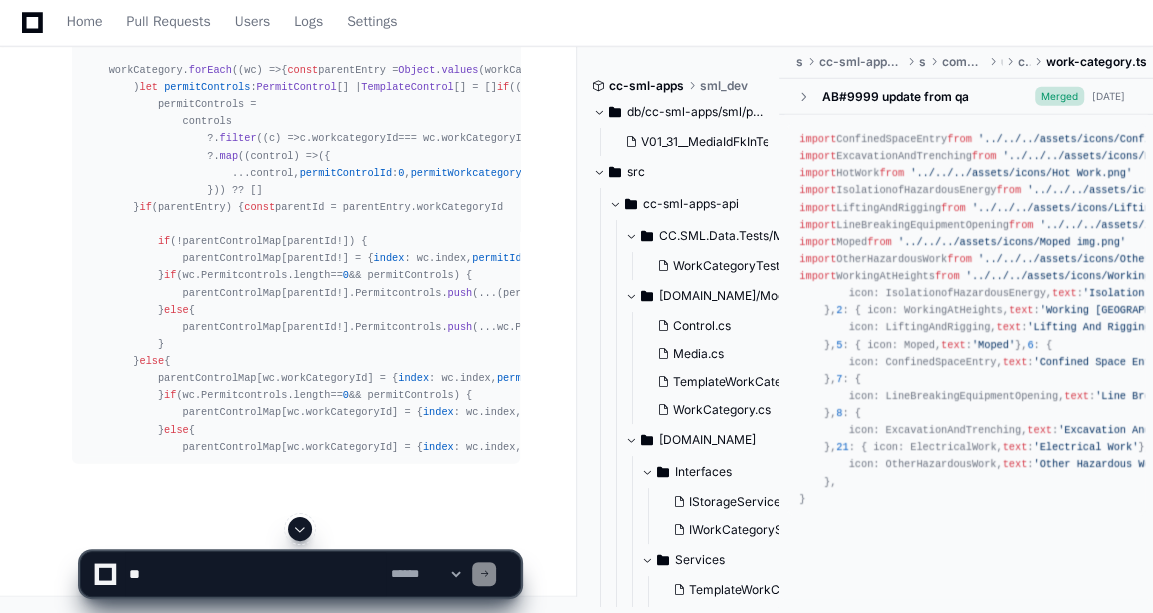 click 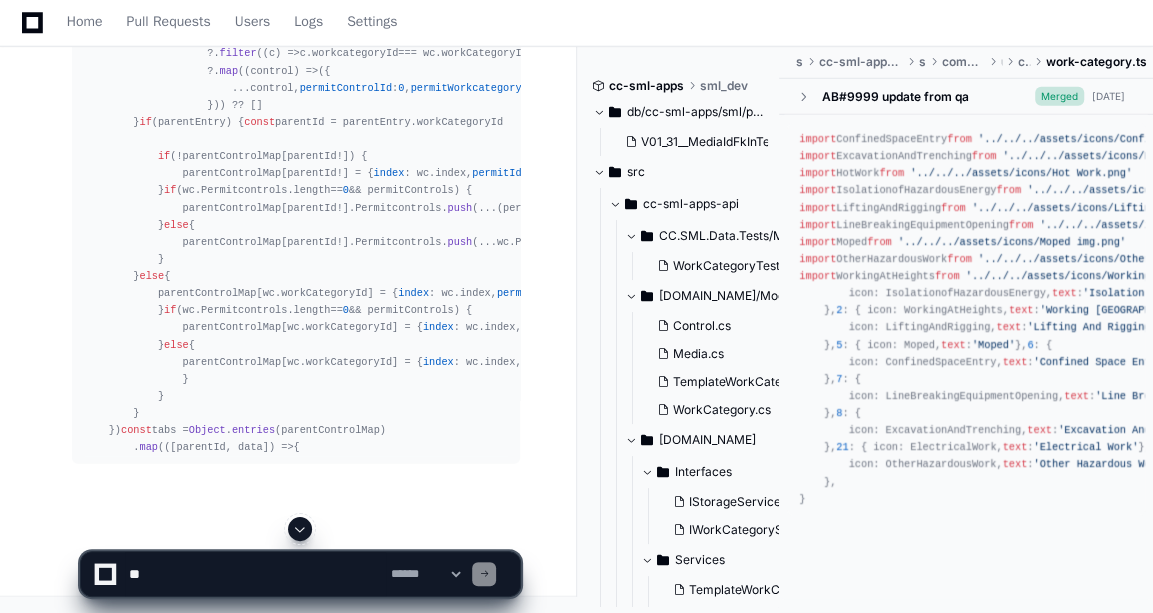 click 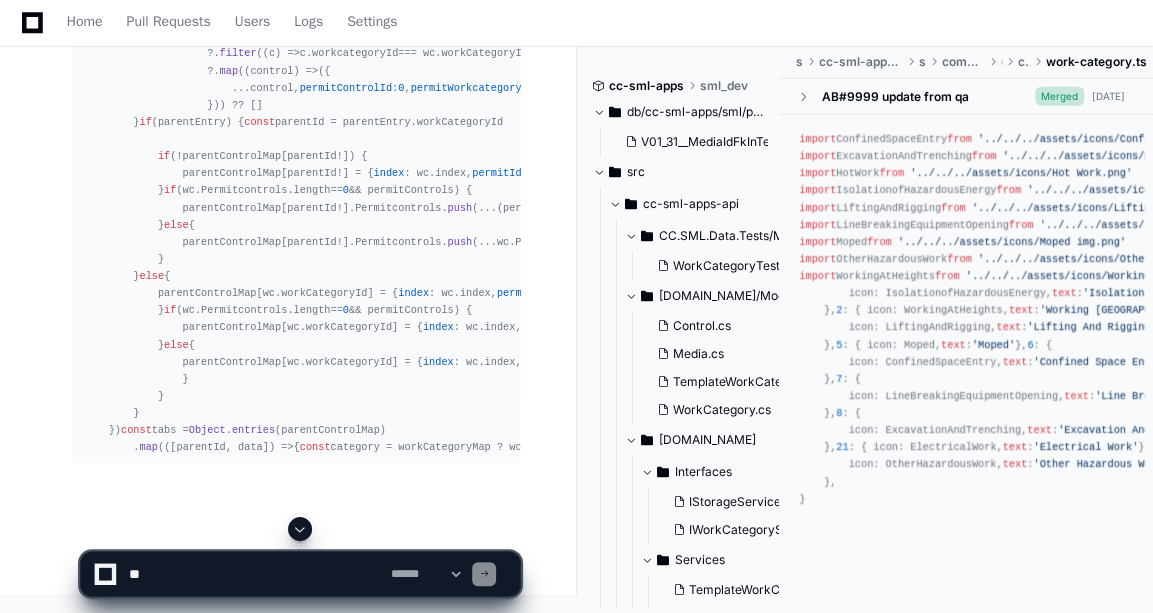 scroll, scrollTop: 5368, scrollLeft: 0, axis: vertical 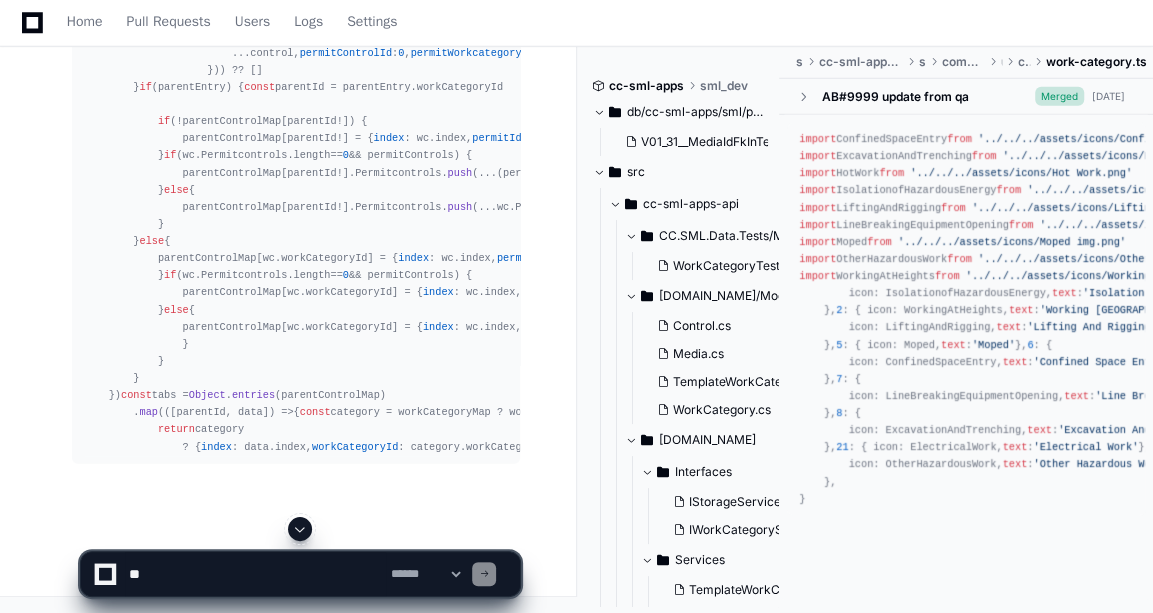 click 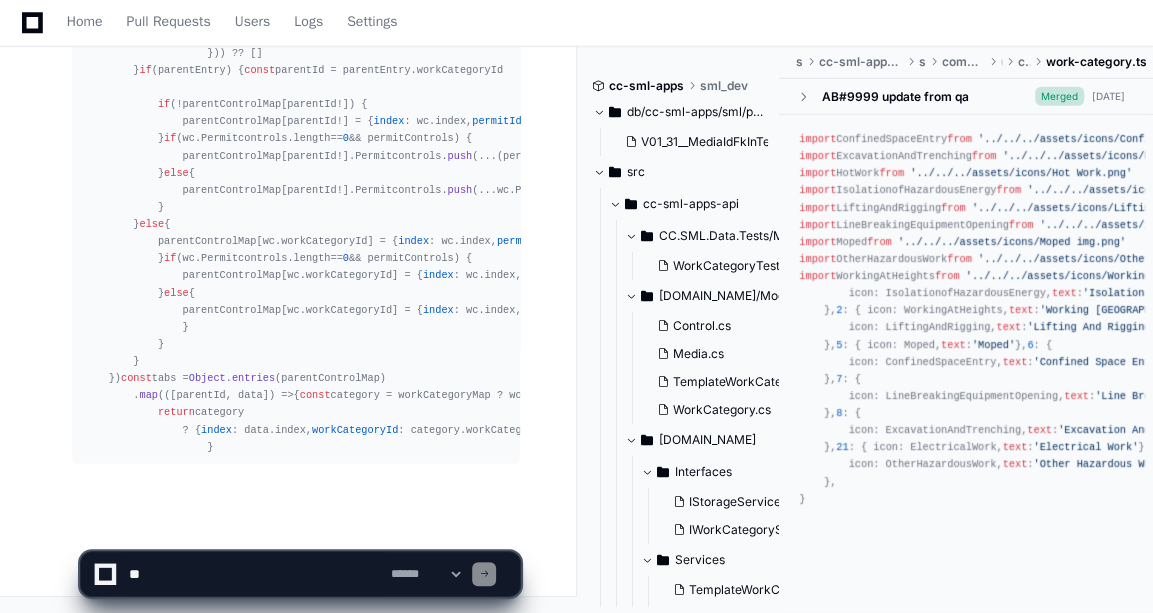 scroll, scrollTop: 5488, scrollLeft: 0, axis: vertical 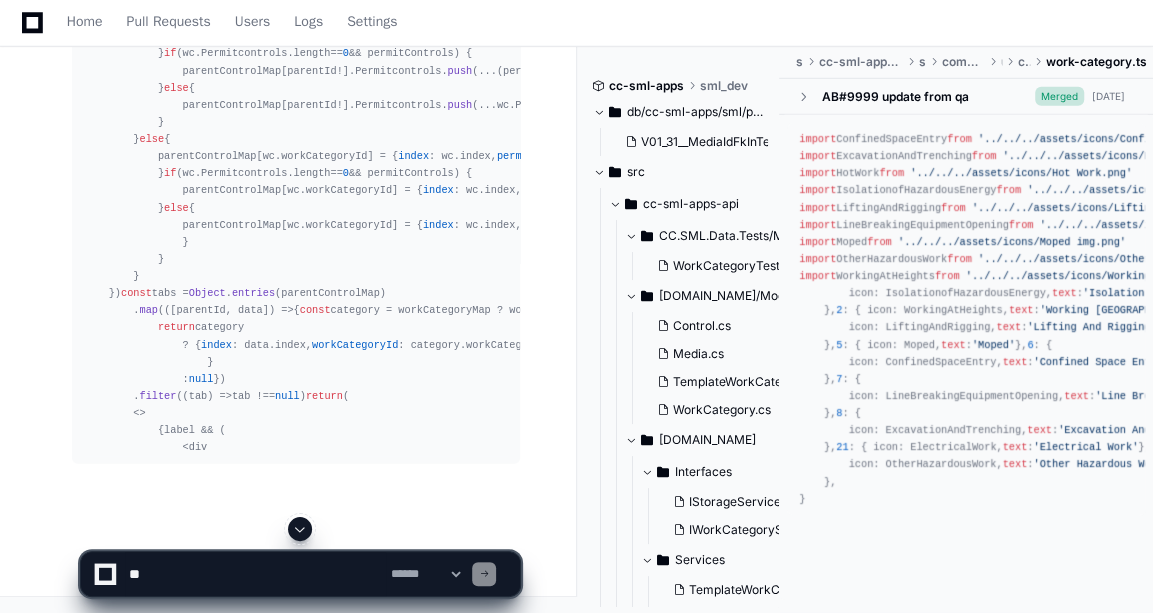 click 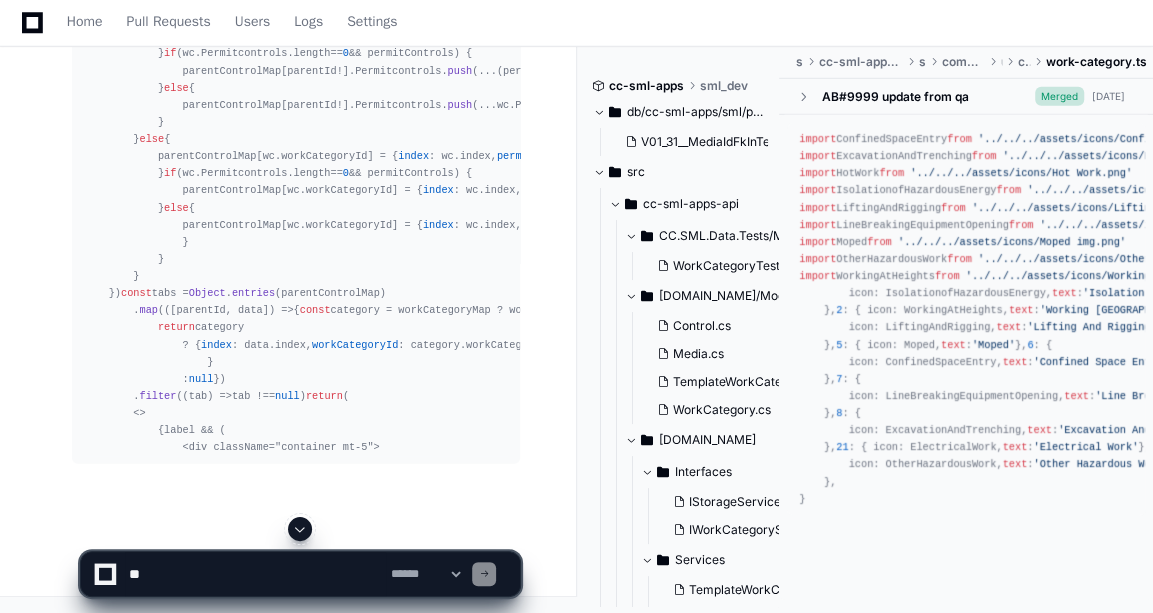 scroll, scrollTop: 5643, scrollLeft: 0, axis: vertical 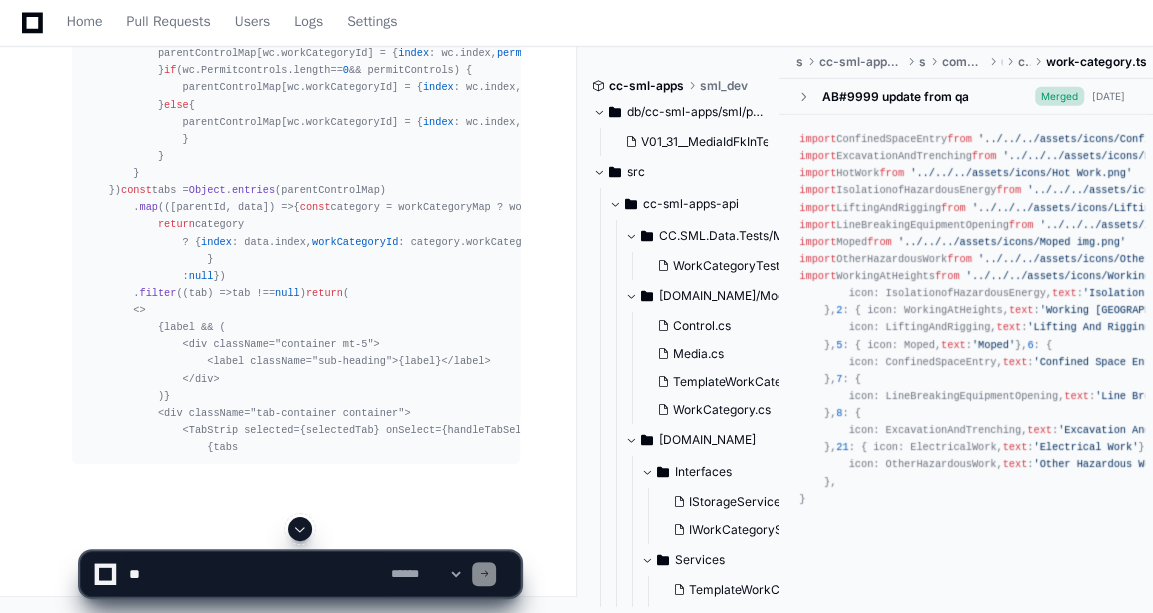 click 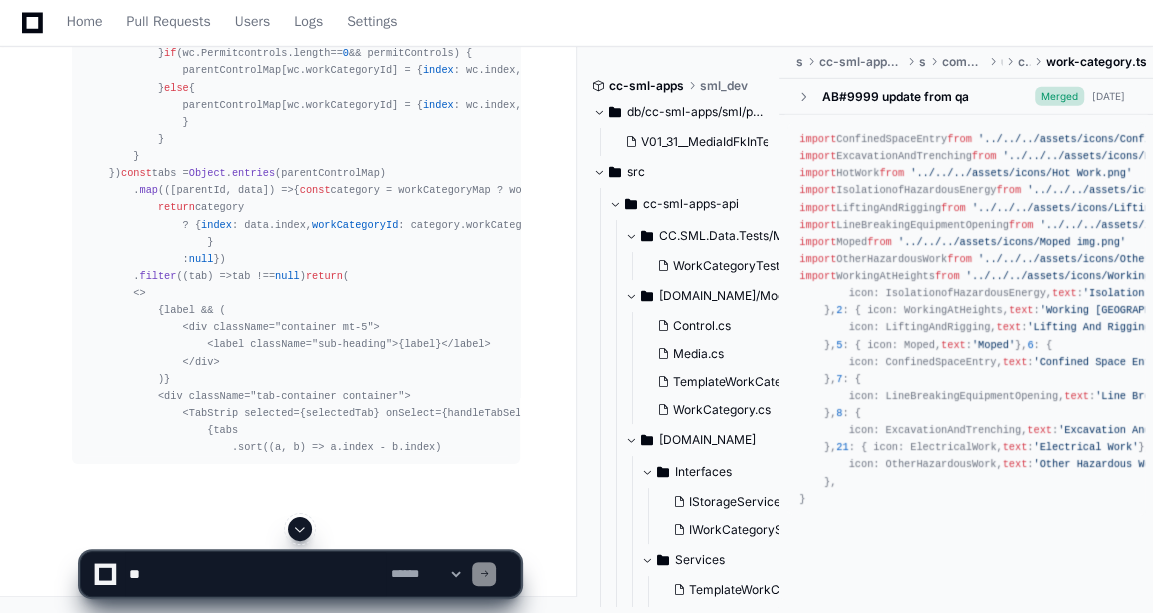 scroll, scrollTop: 5763, scrollLeft: 0, axis: vertical 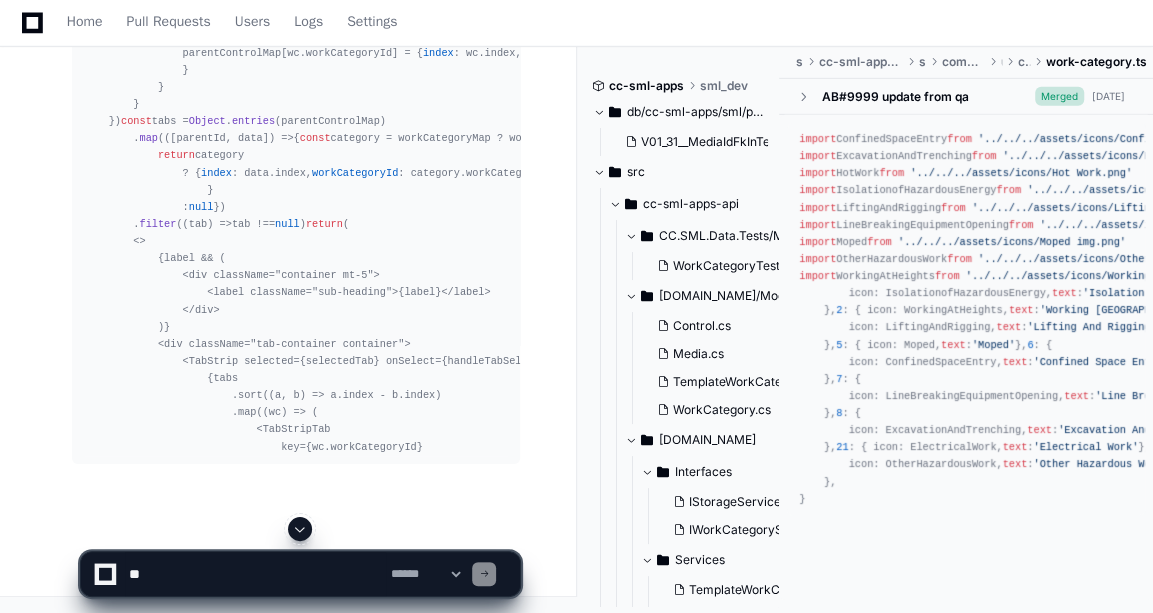 click 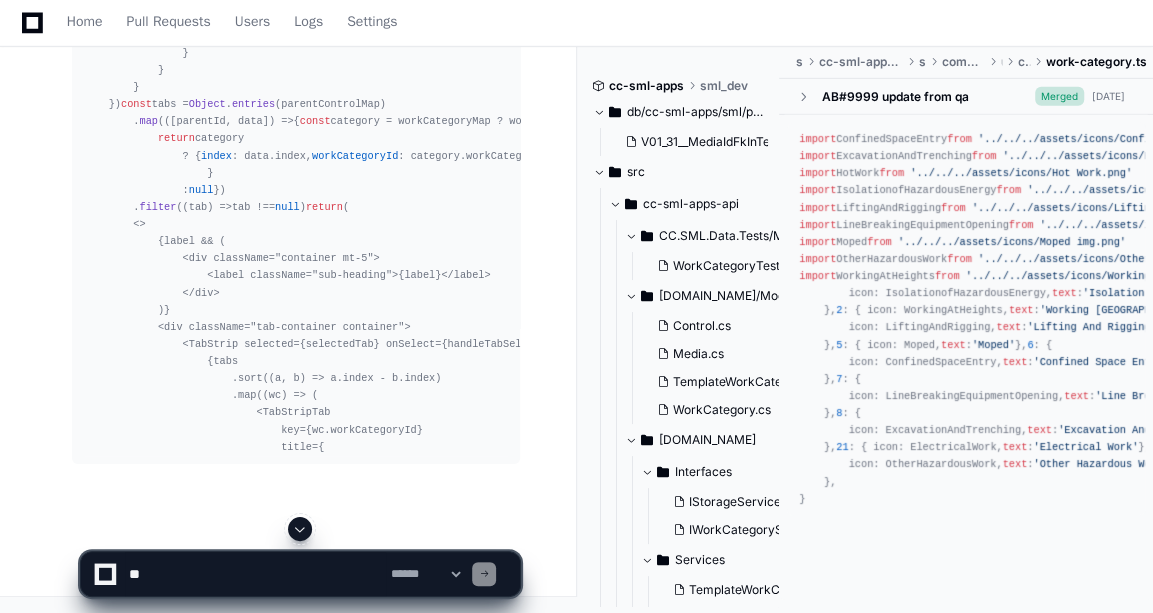 scroll, scrollTop: 5814, scrollLeft: 0, axis: vertical 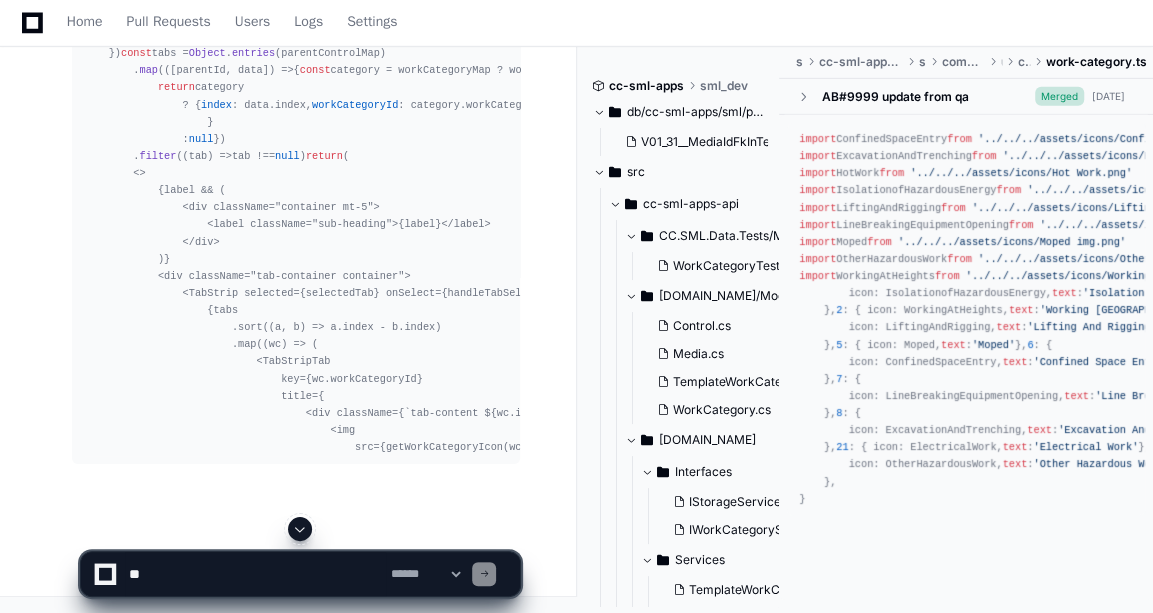 click 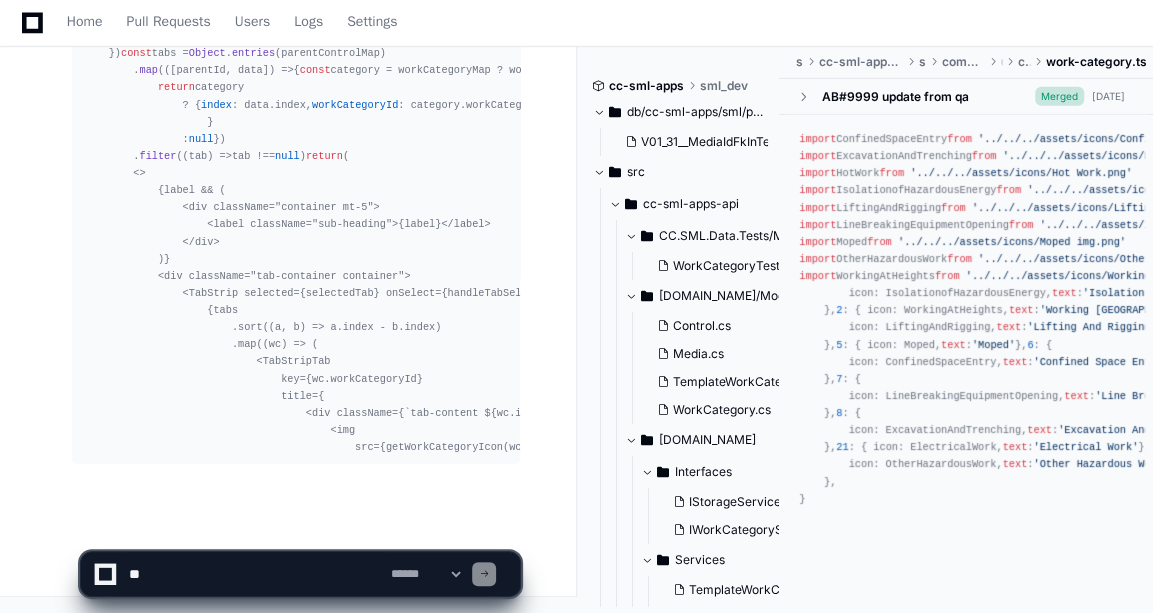 scroll, scrollTop: 5883, scrollLeft: 0, axis: vertical 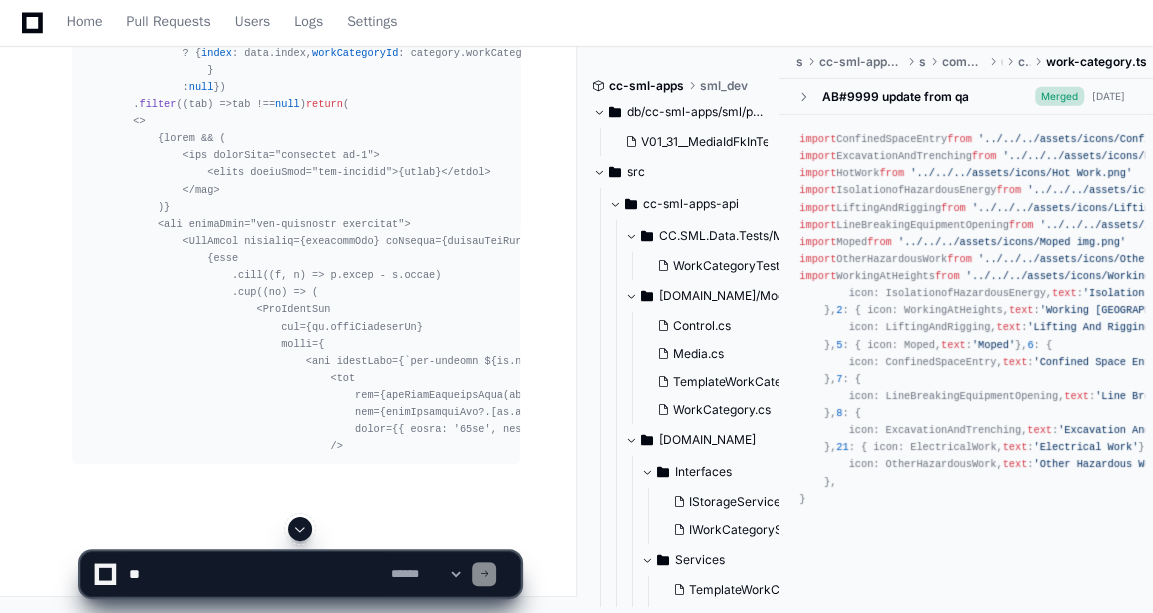 click 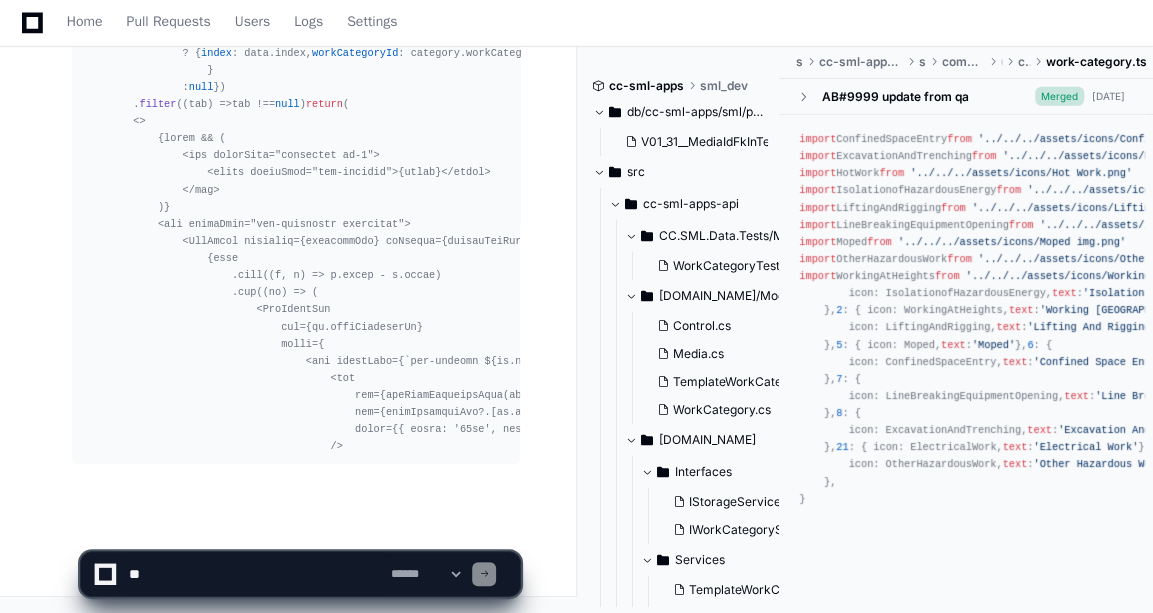 scroll, scrollTop: 5934, scrollLeft: 0, axis: vertical 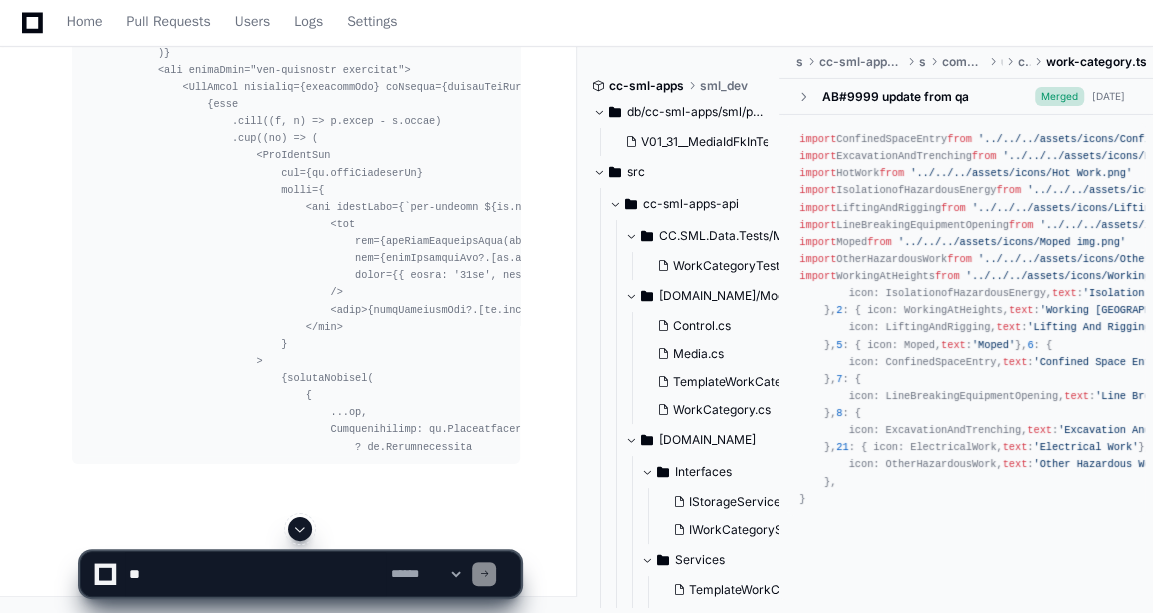 click 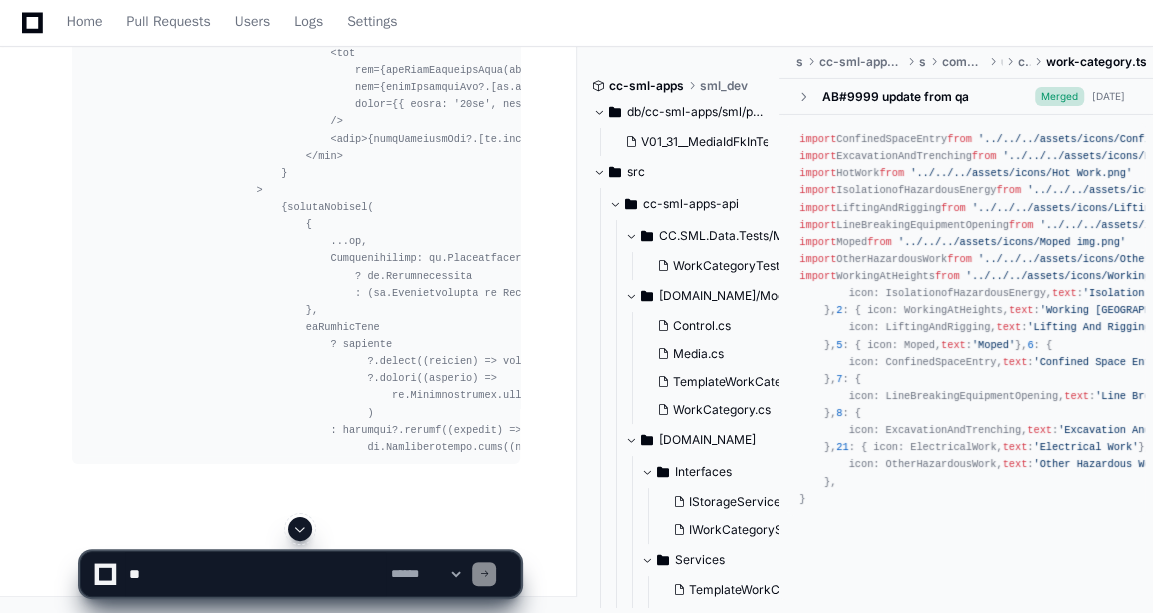 click 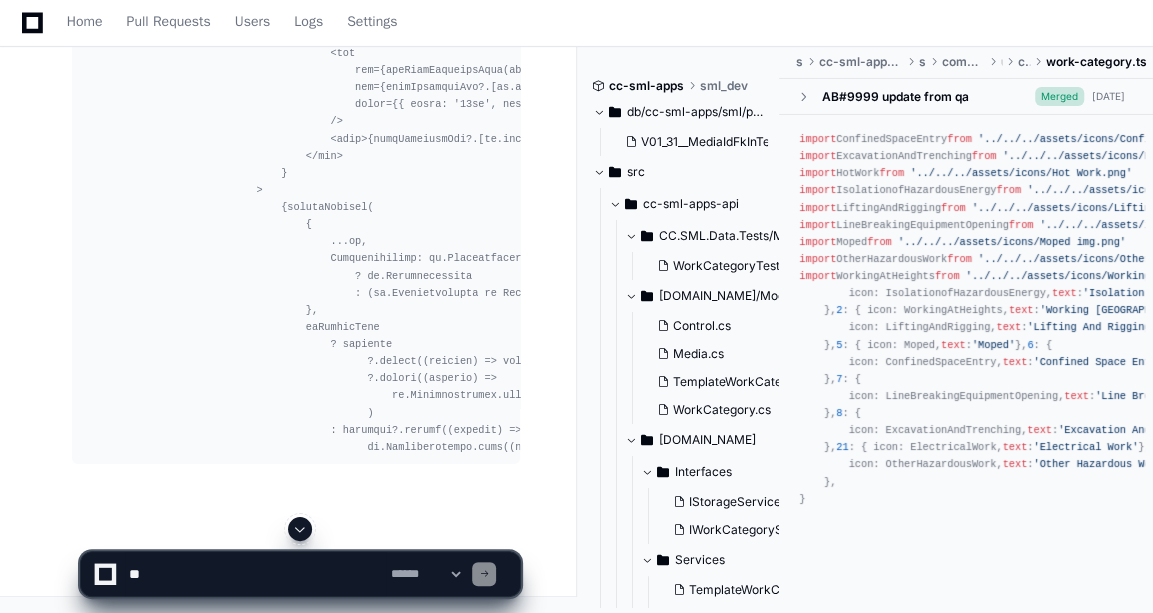 scroll, scrollTop: 6259, scrollLeft: 0, axis: vertical 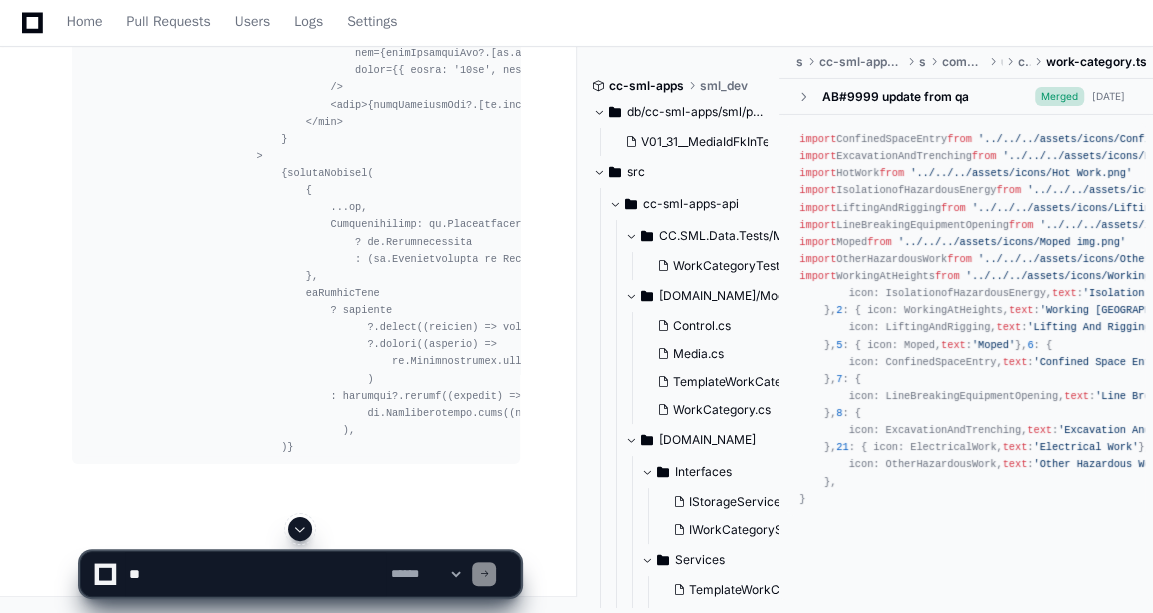click 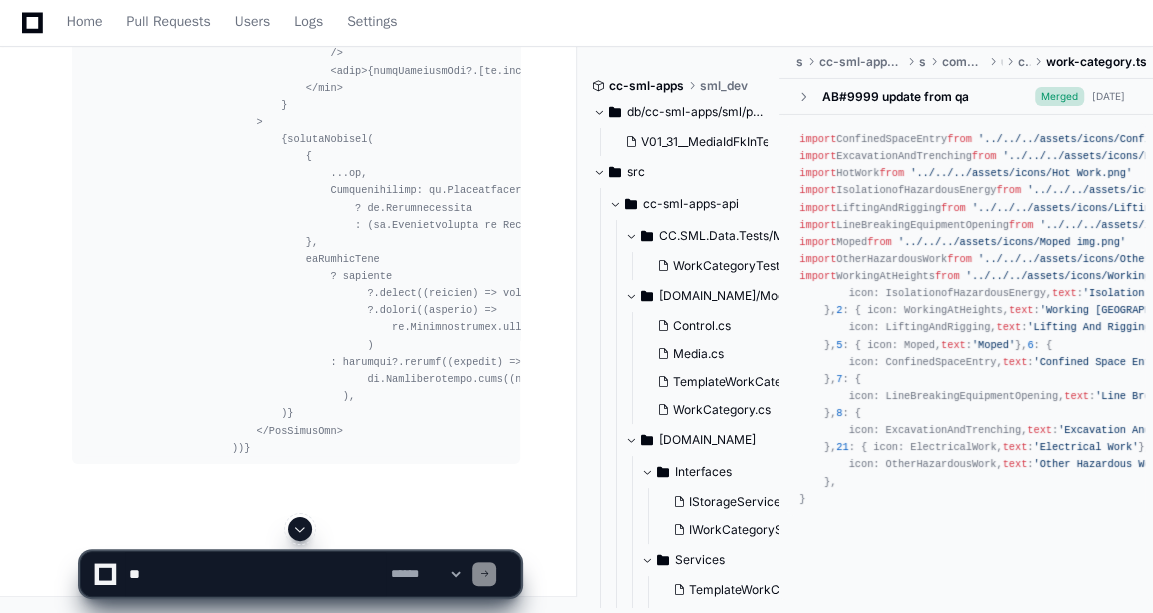click 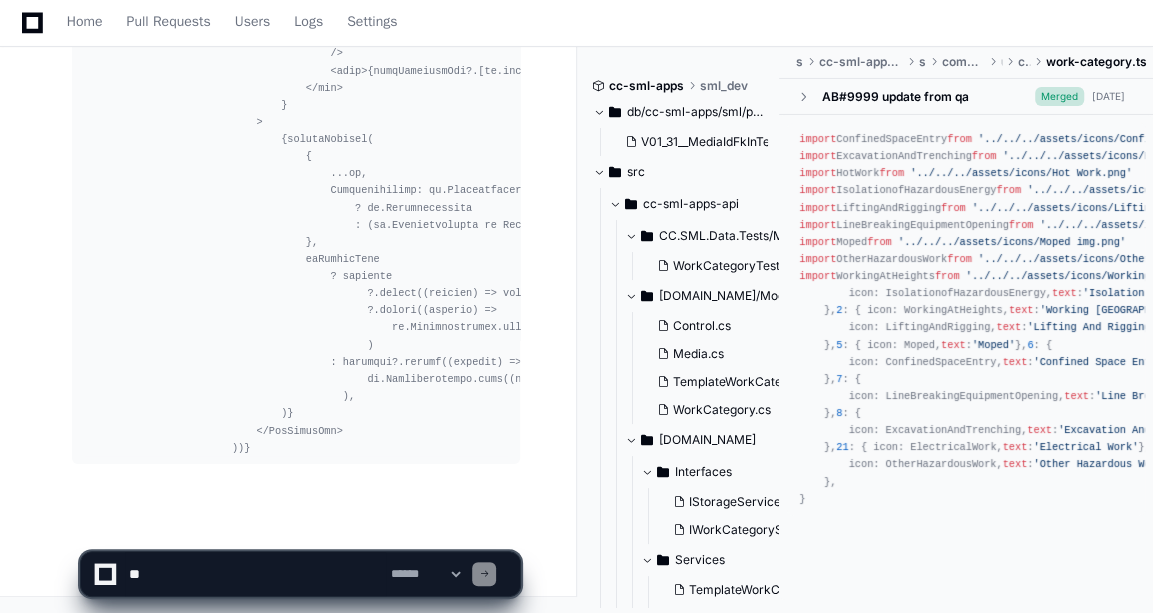 scroll, scrollTop: 6328, scrollLeft: 0, axis: vertical 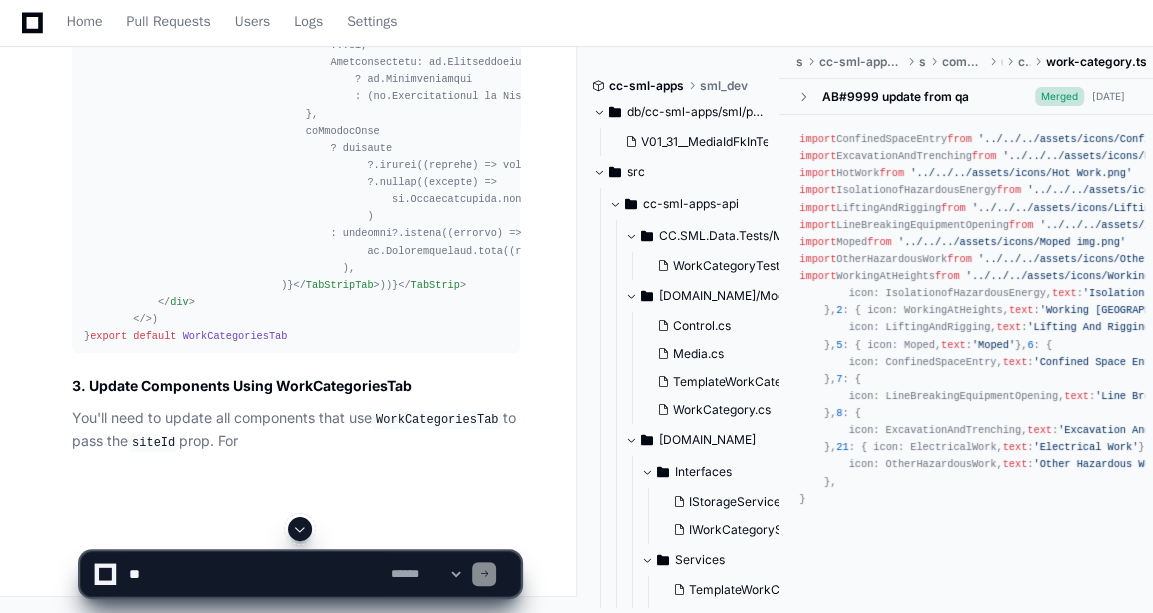 click 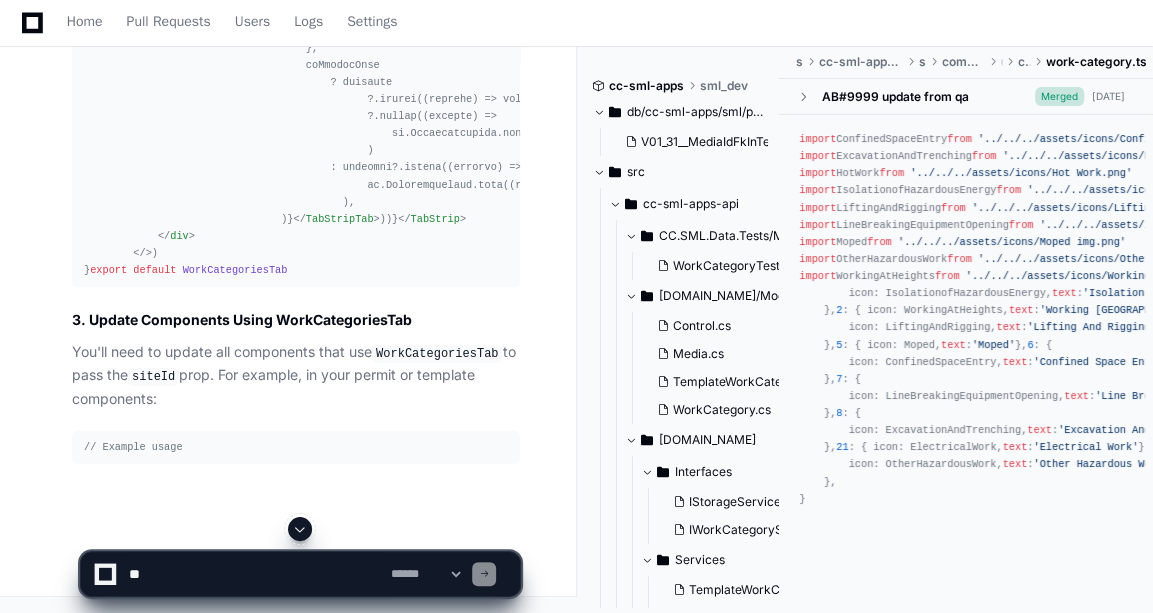 scroll, scrollTop: 6557, scrollLeft: 0, axis: vertical 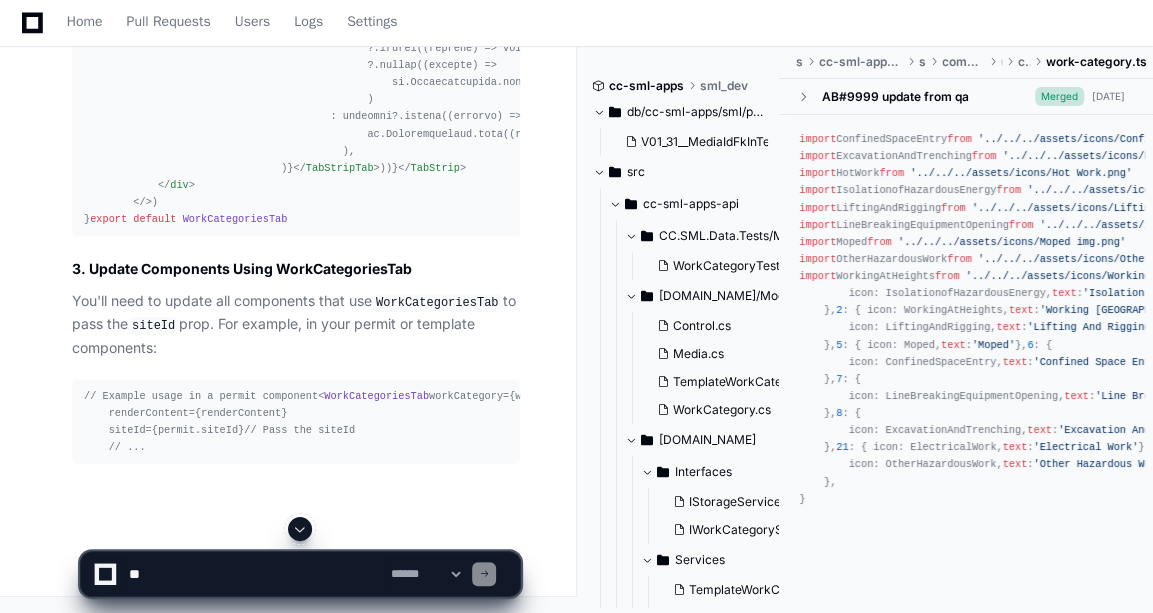 click 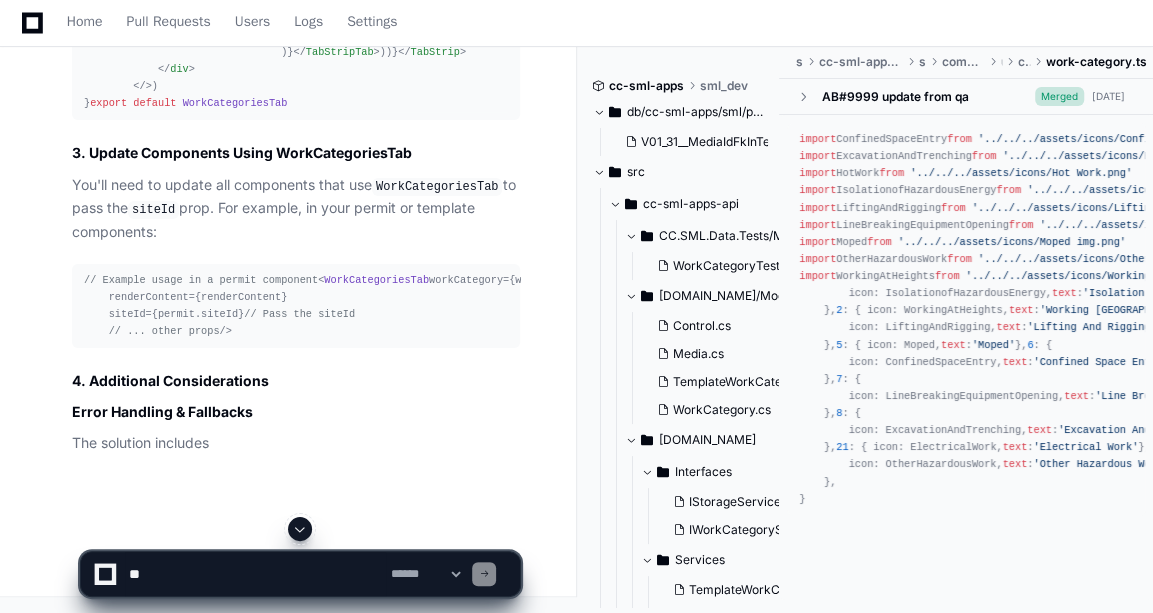 scroll, scrollTop: 6799, scrollLeft: 0, axis: vertical 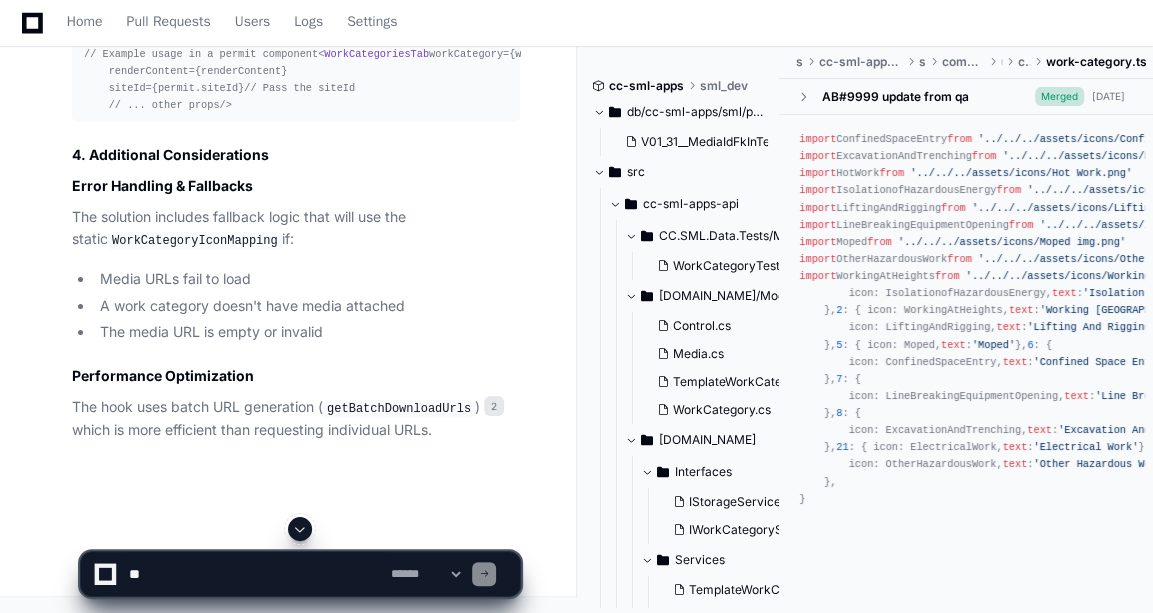click 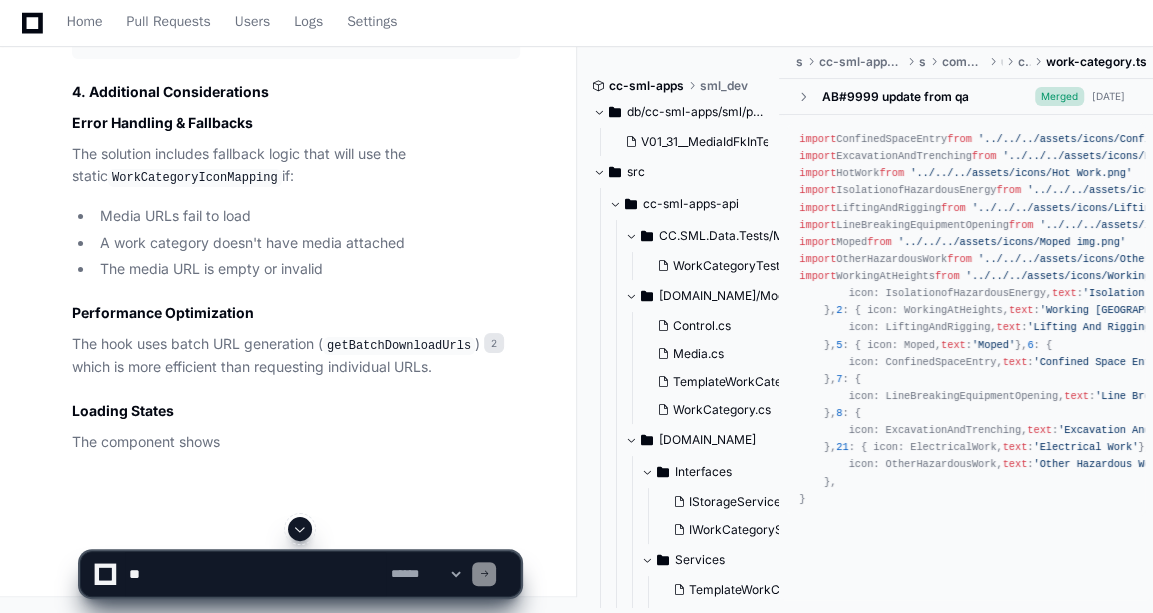 scroll, scrollTop: 7066, scrollLeft: 0, axis: vertical 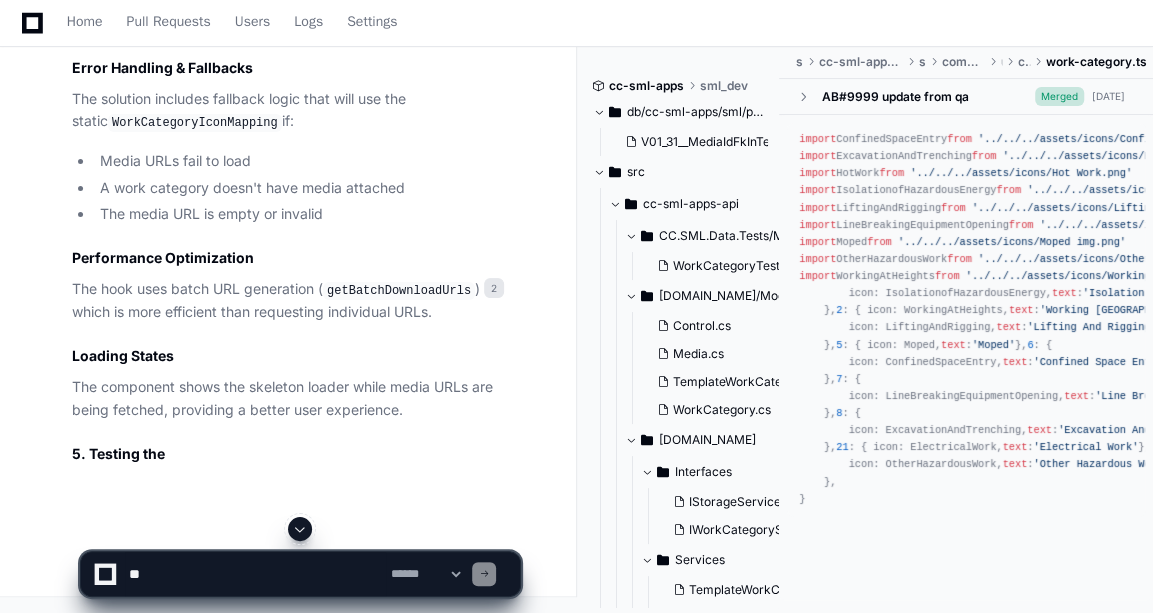 click 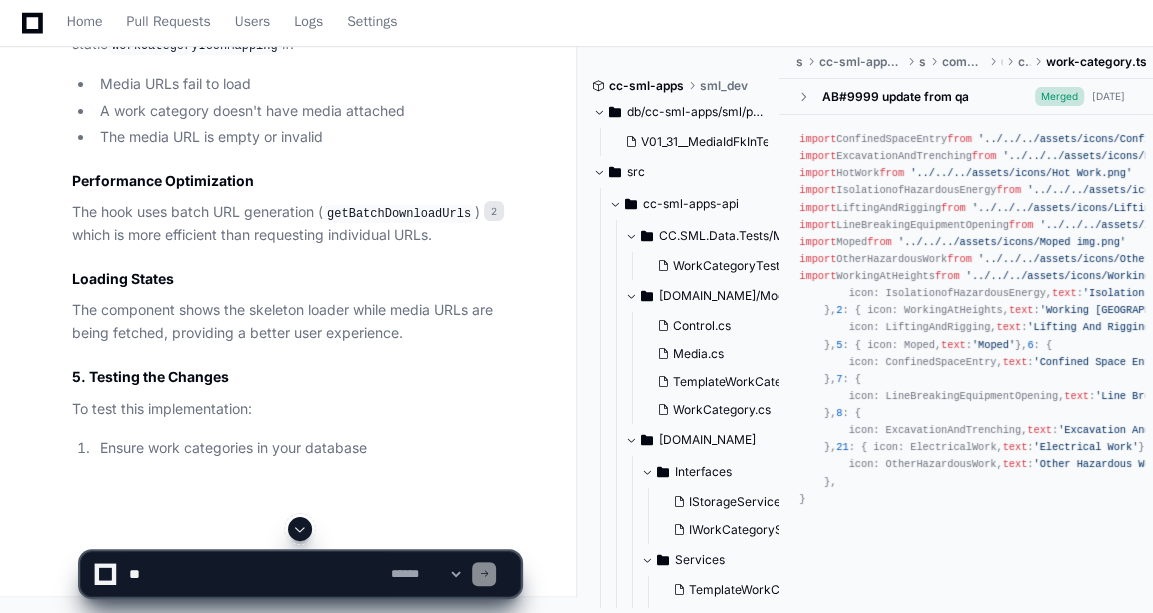 scroll, scrollTop: 7228, scrollLeft: 0, axis: vertical 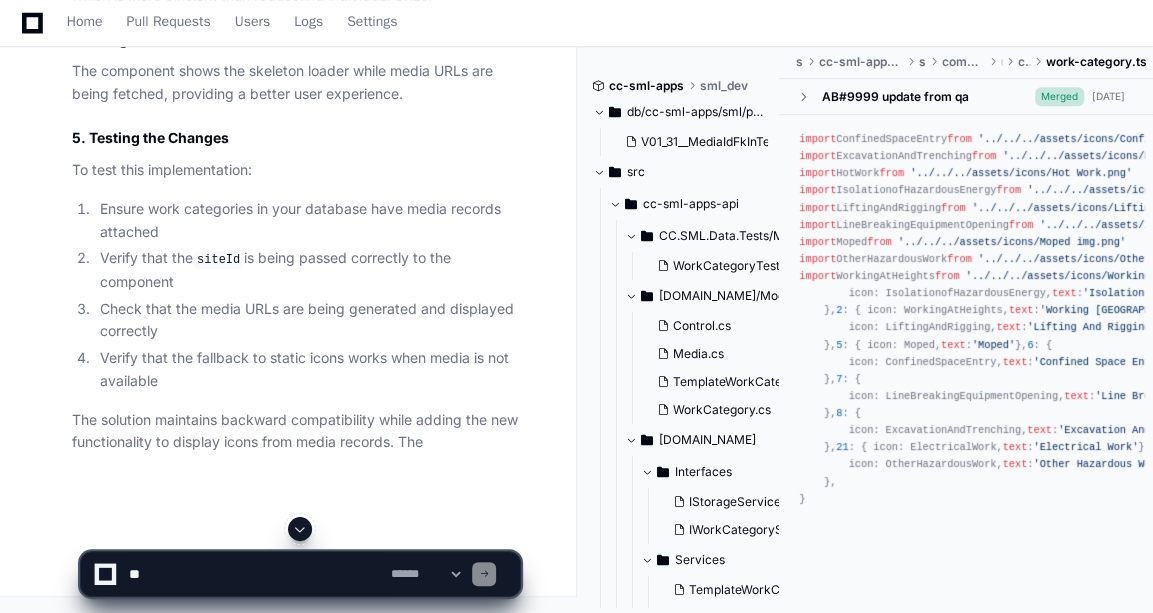 click 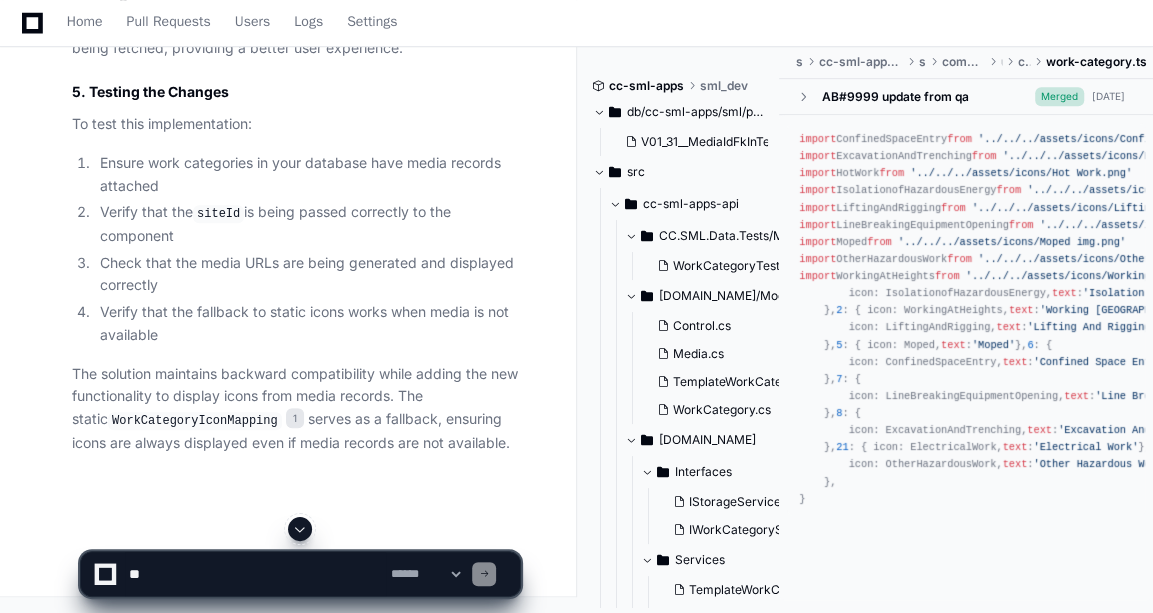 click 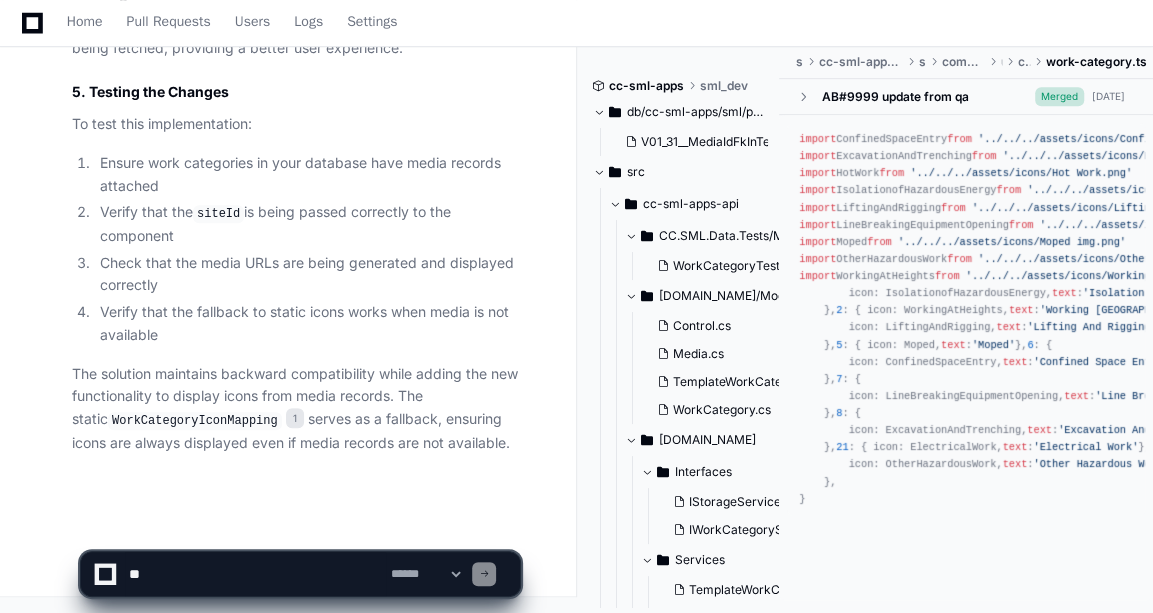 scroll, scrollTop: 7545, scrollLeft: 0, axis: vertical 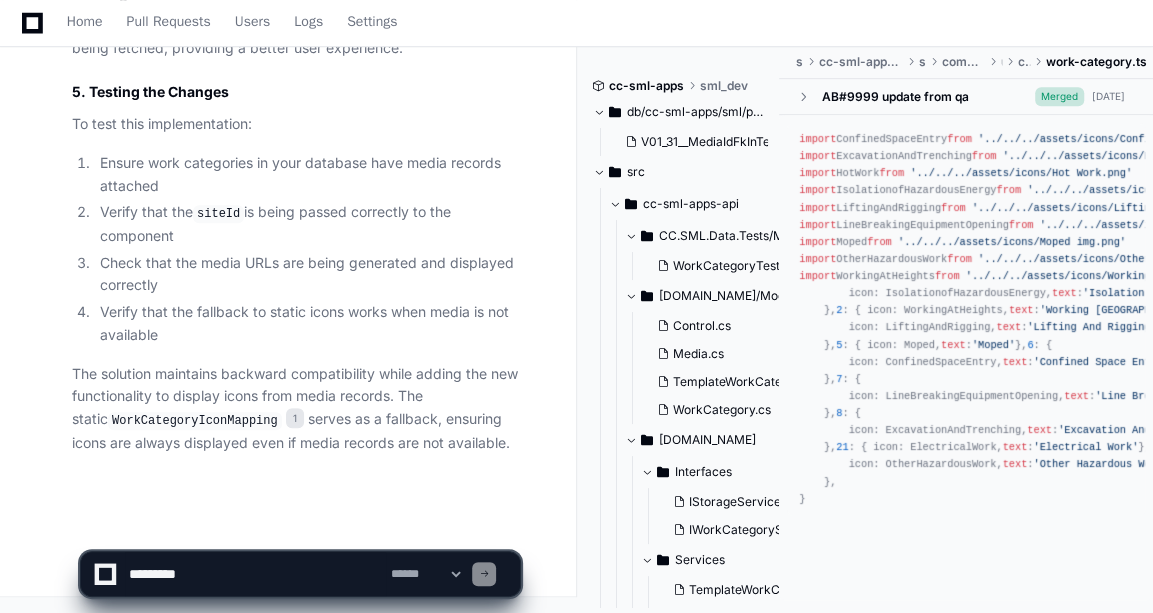 click 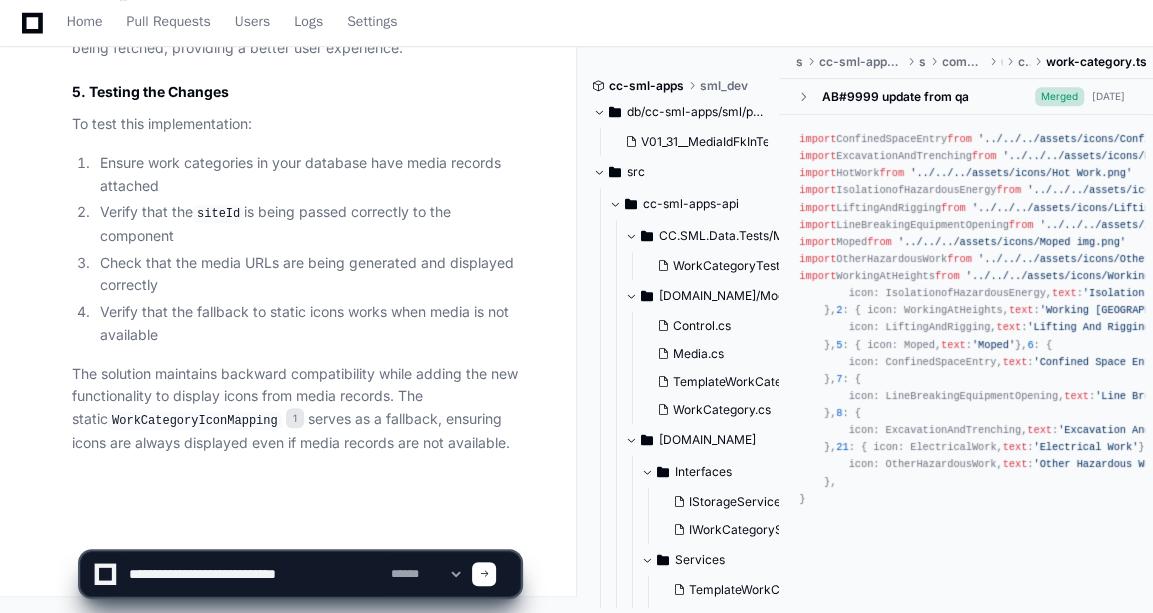 paste on "**********" 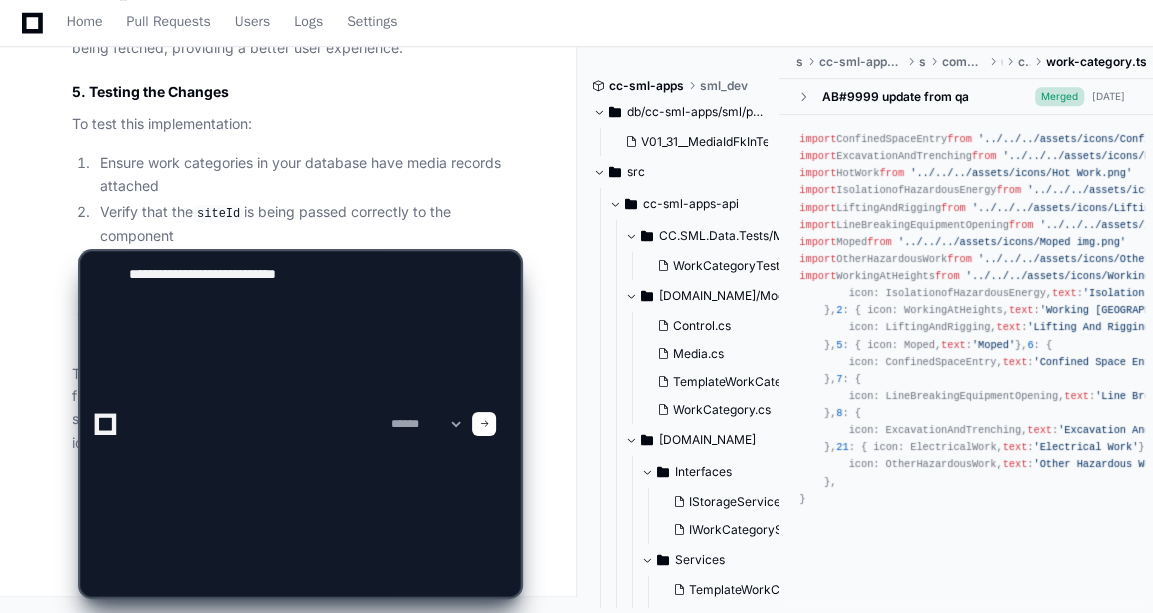 scroll, scrollTop: 0, scrollLeft: 0, axis: both 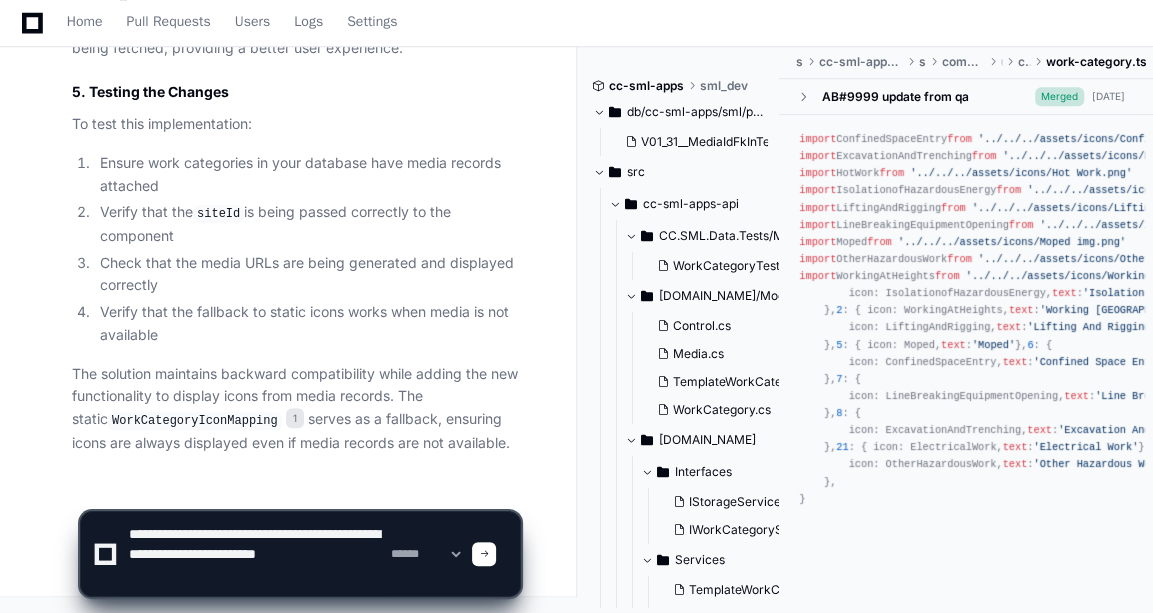 paste on "**********" 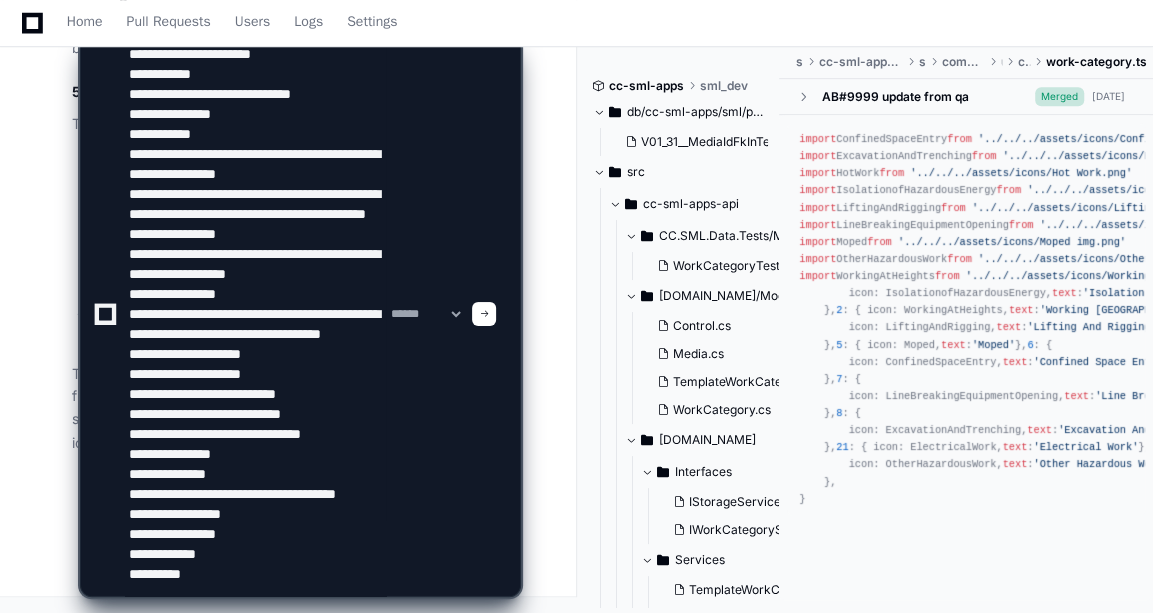 paste on "**********" 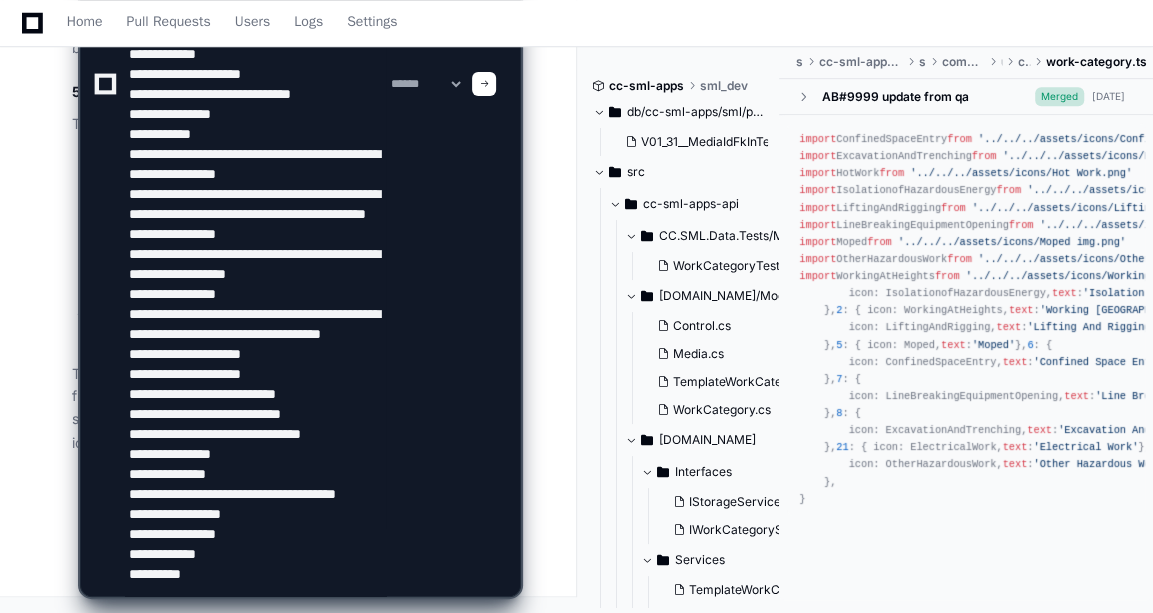 scroll, scrollTop: 599, scrollLeft: 0, axis: vertical 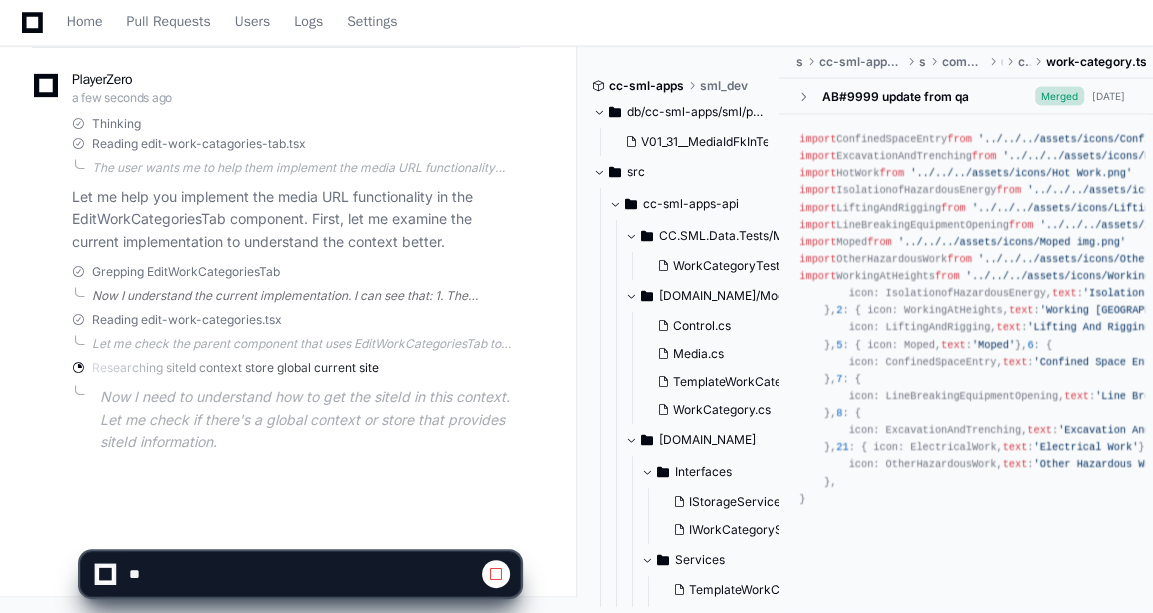 click on "Now I understand the current implementation. I can see that:
1. The EditWorkCategoriesTab component receives `workCategories` as a prop
2. It uses `WorkCategoryIconMapping[category.workCategoryId!]?.icon` to display icons
3. It doesn't have a `siteId` prop currently
4. The component maps through `workCategories` and displays them in tabs
I need to:
1. First create the custom hook for work category media URLs (if not already created)
2. Update the EditWorkCategoriesTab component to use the hook
3. Add siteId parameter support
4. Update the TabStripTab to use the new media URL logic
Let me also check where this component is used to understand how to add the siteId prop." 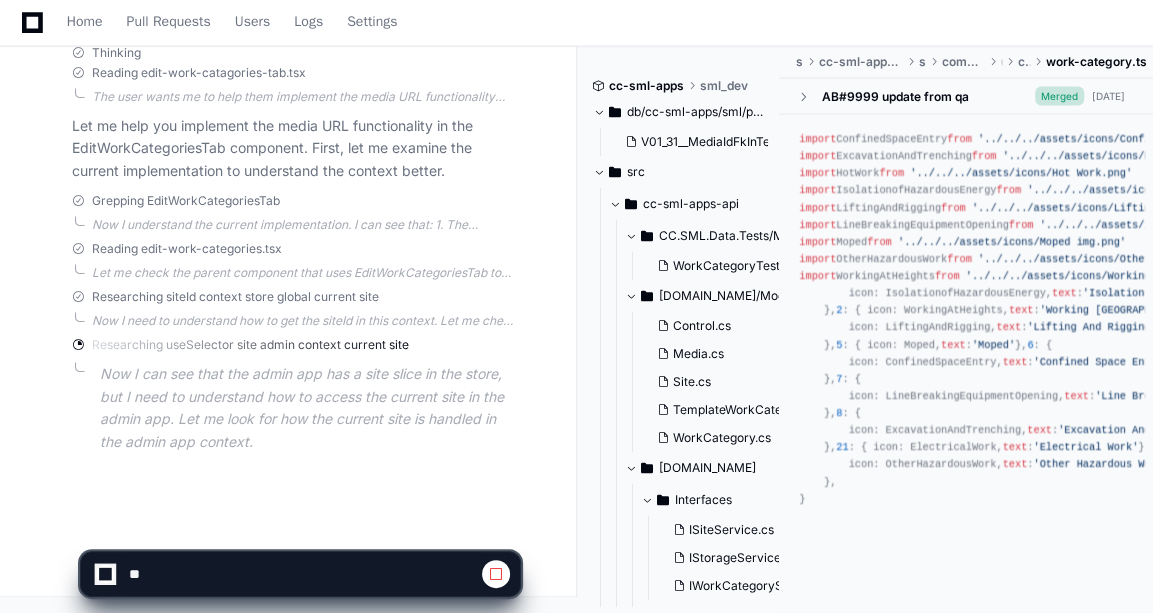 scroll, scrollTop: 9230, scrollLeft: 0, axis: vertical 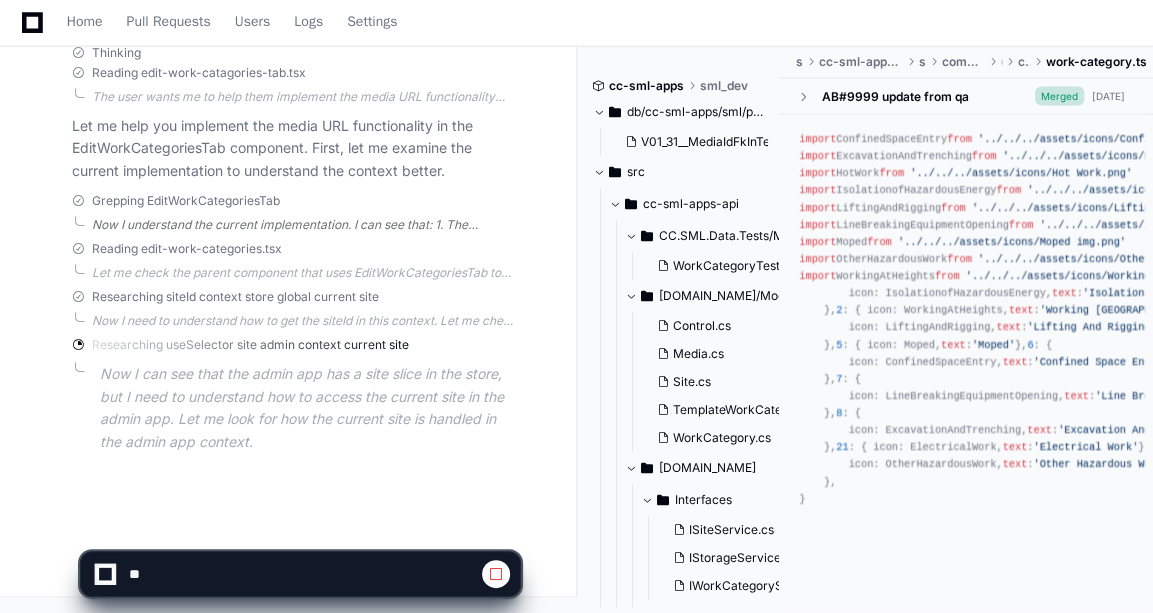 click on "Now I understand the current implementation. I can see that:
1. The EditWorkCategoriesTab component receives `workCategories` as a prop
2. It uses `WorkCategoryIconMapping[category.workCategoryId!]?.icon` to display icons
3. It doesn't have a `siteId` prop currently
4. The component maps through `workCategories` and displays them in tabs
I need to:
1. First create the custom hook for work category media URLs (if not already created)
2. Update the EditWorkCategoriesTab component to use the hook
3. Add siteId parameter support
4. Update the TabStripTab to use the new media URL logic
Let me also check where this component is used to understand how to add the siteId prop." 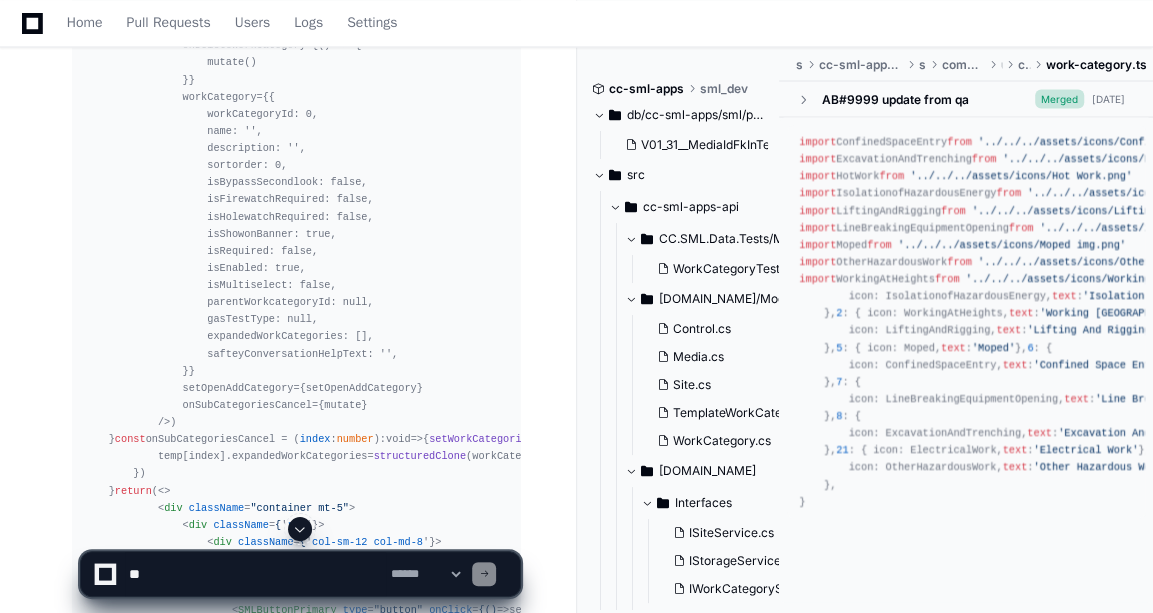 scroll, scrollTop: 10558, scrollLeft: 0, axis: vertical 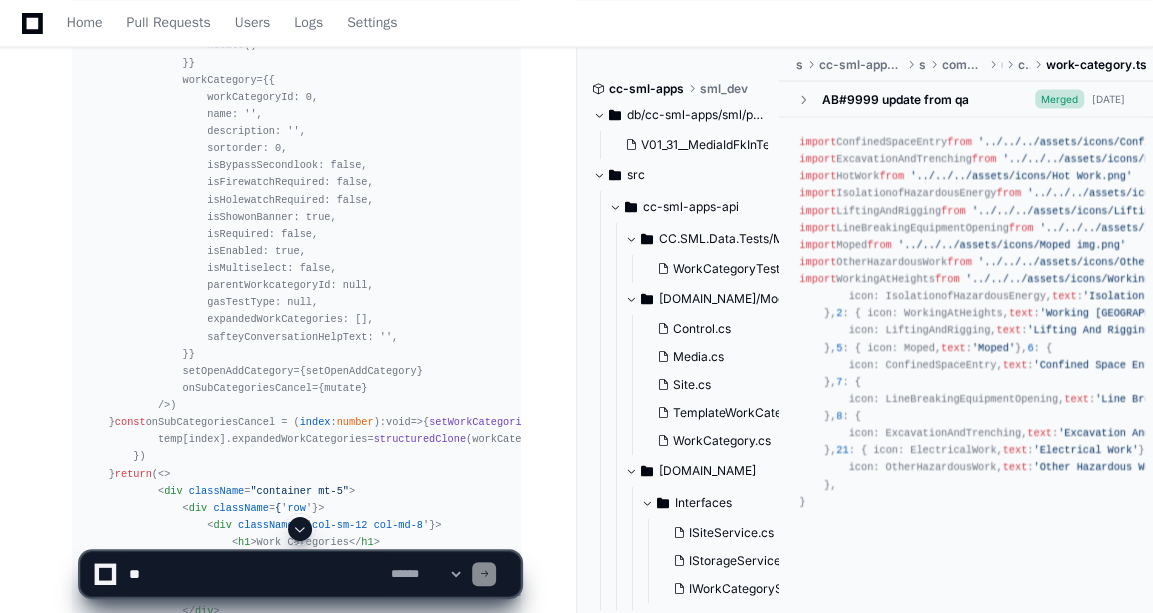 click 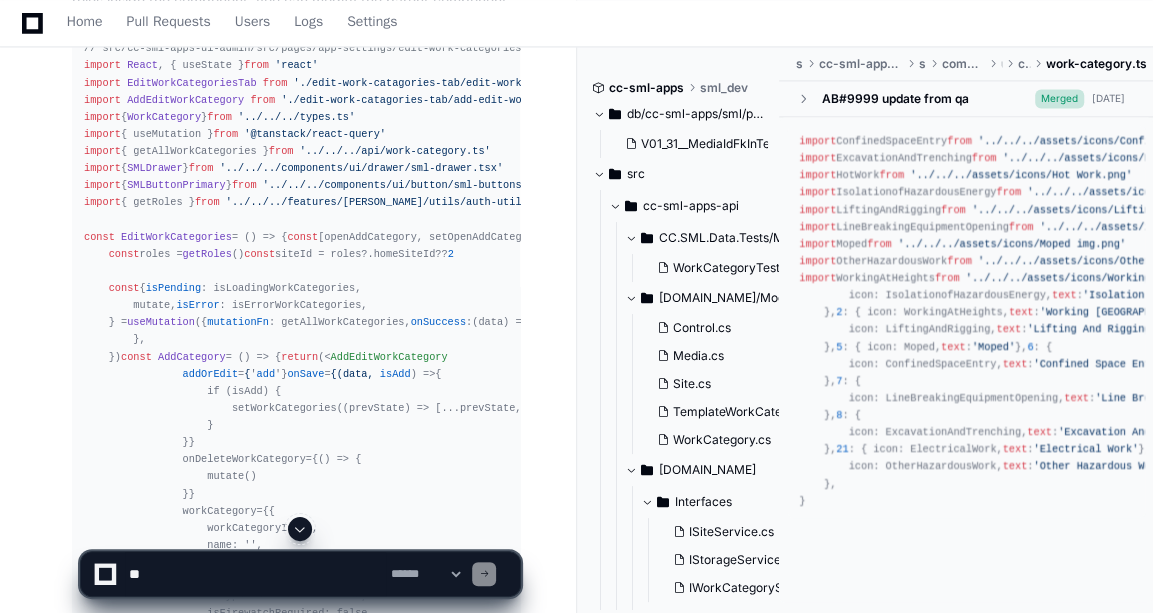 scroll, scrollTop: 10129, scrollLeft: 0, axis: vertical 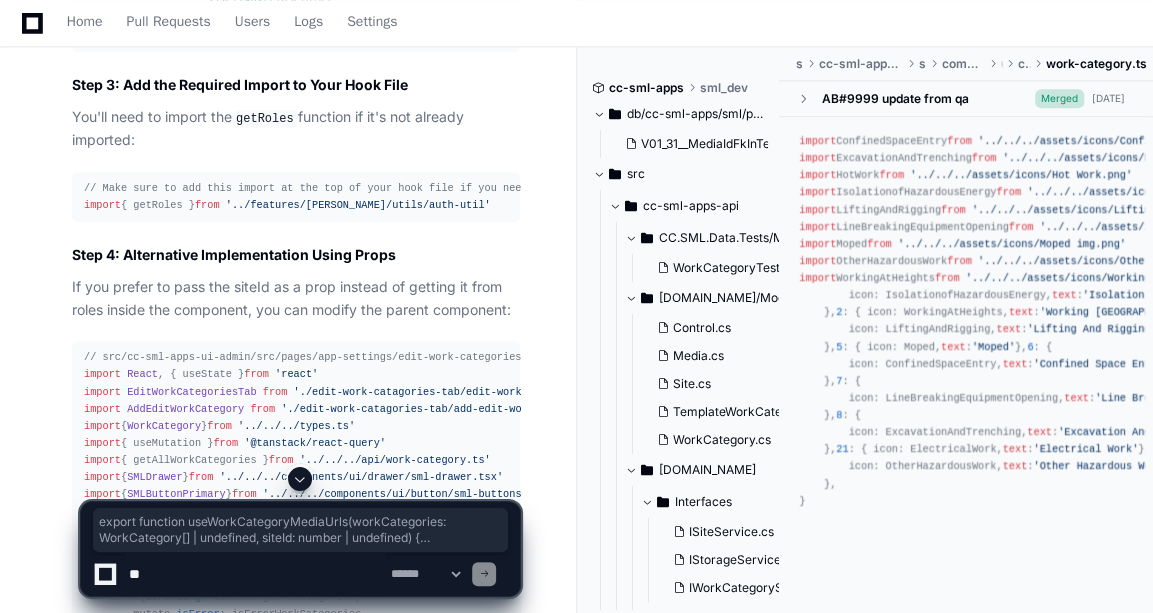 drag, startPoint x: 86, startPoint y: 201, endPoint x: 147, endPoint y: 309, distance: 124.036285 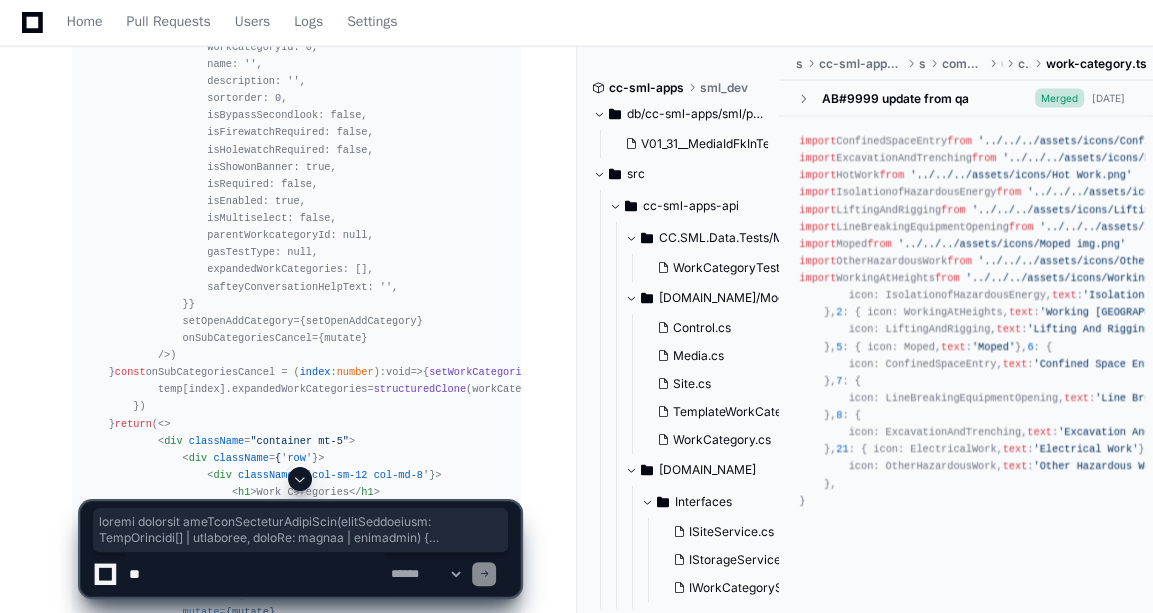 scroll, scrollTop: 10827, scrollLeft: 0, axis: vertical 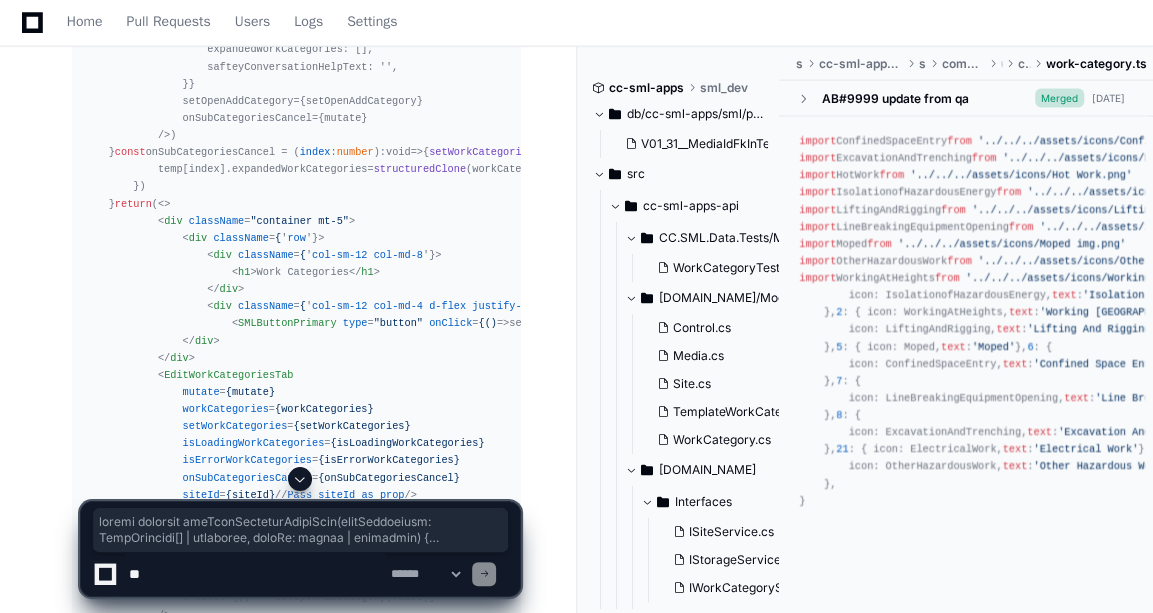copy on "export   function   useWorkCategoryMediaUrls ( workCategories :  WorkCategory [] |  undefined ,  siteId :  number  |  undefined ) {
const  [mediaUrls, setMediaUrls] = useState< Record < number ,  string >>({})
const  [loading, setLoading] =  useState ( false )
const  [error, setError] = useState< string  |  null >( null )
useEffect ( () =>  {
if  (!workCategories || !siteId)  return
const   loadUrls  =  async  ( ) => {
setLoading ( true )
setError ( null )
try  {
// Extract S3 keys from work categories that have media
const   s3Keys :  string [] = []
const   categoryToS3KeyMap :  Record < string ,  number > = {}
// Helper function to collect media from a category
const   collectMediaFromCategory  = ( category :  WorkCategory ) => {
if  (category. media ?. s3ObjectKey ) {
s3Keys. push (category. media..." 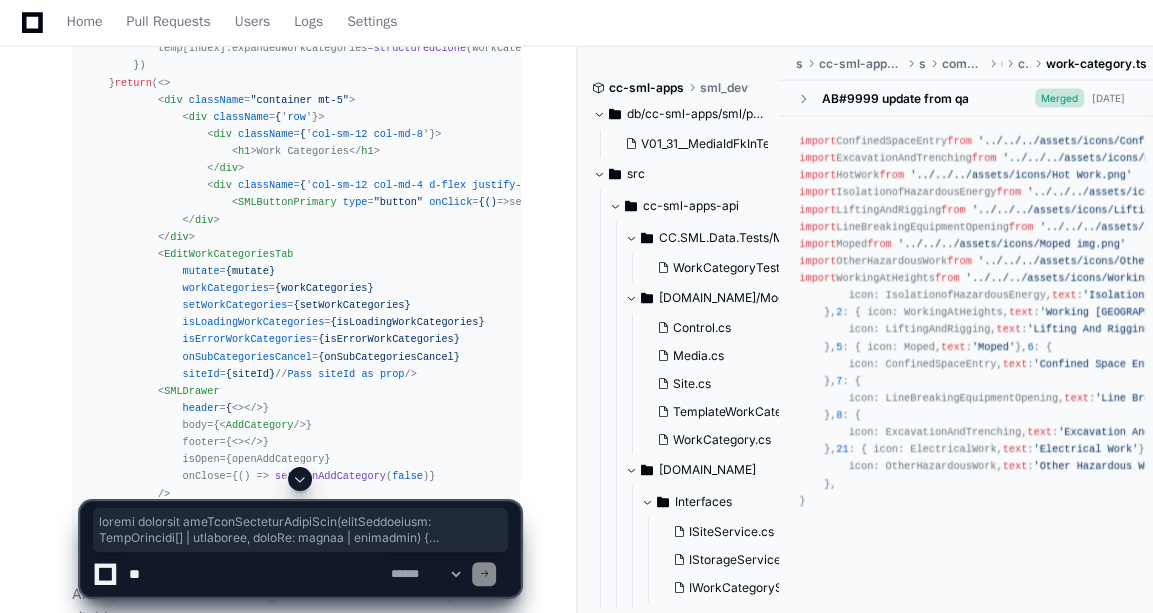 scroll, scrollTop: 11013, scrollLeft: 0, axis: vertical 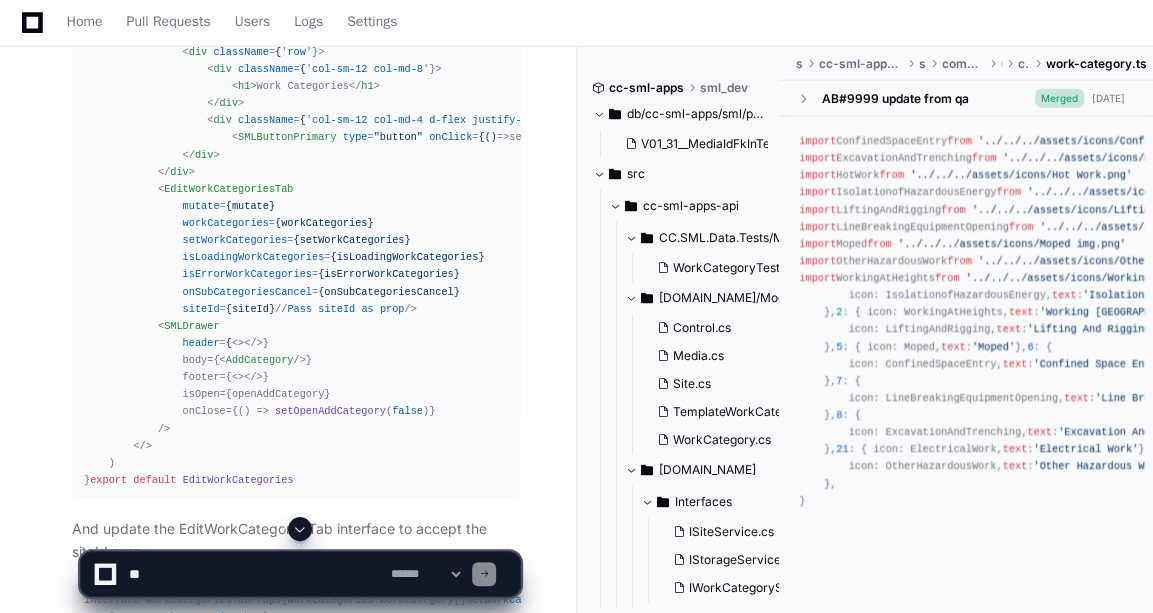click on "suruchi 9 minutes ago currently we are using WorkCategoryIconMapping in the admin app to show the icons associated with the work category instead now when we call the workcategoryapi to get all the workcategory we will also have media records attached to those category and we should show the icons from the media records and not the workcategoryiconmapping for workcategory screen, can you help me do that
PlayerZero 9 minutes ago Thinking Researching WorkCategoryIconMapping admin app work category icons I'll help you modify the admin app to use media records from the work category API instead of the  WorkCategoryIconMapping . Let me first examine the current implementation to understand how it works.
Grepping WorkCategoryIconMapping  Let me try a more specific search for WorkCategoryIconMapping and also look for work category related files.  Reading work-category.ts Researching work category API call media records Reading work-categories-tab.tsx Reading types.ts 2" 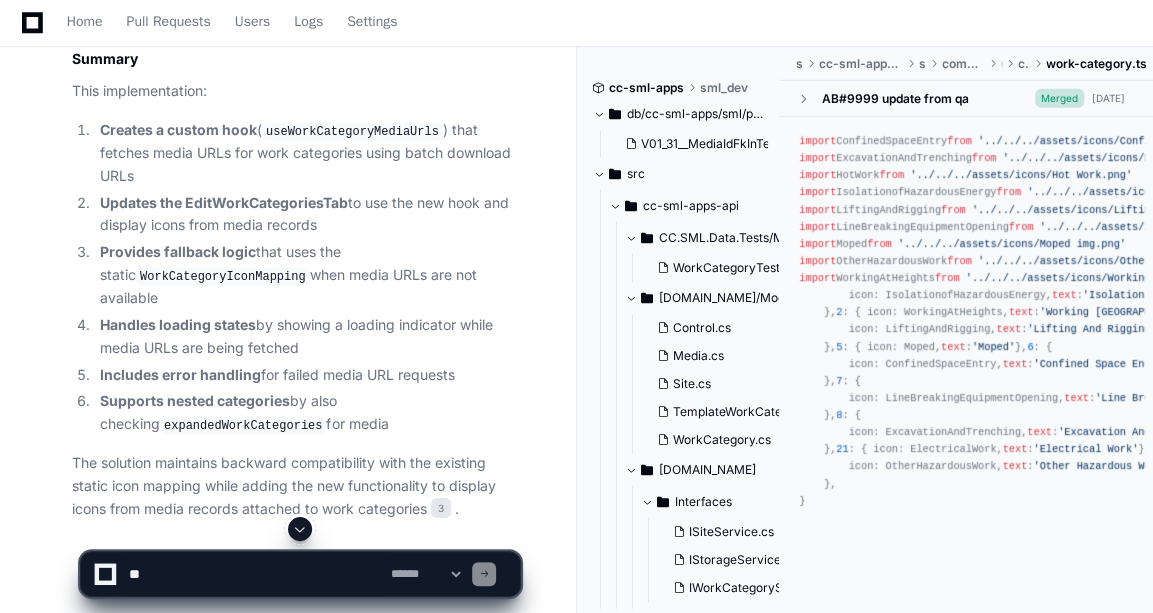 scroll, scrollTop: 11673, scrollLeft: 0, axis: vertical 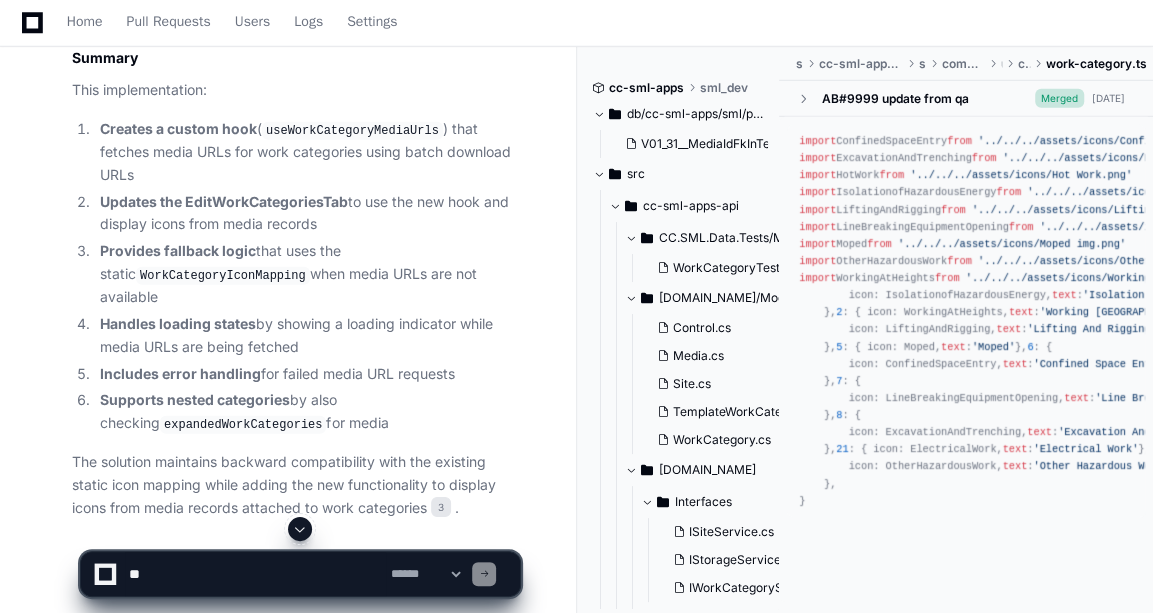 click on "// src/cc-sml-apps-ui-admin/src/pages/app-settings/edit-work-categories/edit-work-catagories-tab/edit-work-catagories-tab.tsx
import  {  TabStrip ,  TabStripTab  }  from   '@progress/kendo-react-layout'
import   React , {  Dispatch ,  SetStateAction , useEffect, useState }  from   'react'
import   './edit-work-catagories-tab.scss'
import   FourDots   from   './../../../../assets/icons/FourDots.png'
import  {  PermitControl  }  from   '../../../../store/module/permit/types/permit-control'
import  {  WorkCategory  }  from   '../../../../types.ts'
import  {  WorkCategoryIconMapping  }  from   '../../../../components/ui/card/work-category.ts'
import  { useWorkCategoryMediaUrls }  from   '../../../../hooks/use-work-category-media-urls'
import  { getRoles }  from   '../../../../features/koch-auth/utils/auth-util'
import   AddEditWorkCategory   from   './add-edit-work-category/add-edit-work-category.tsx'
export   interface   WorkCategoryItem  {
index :  number
workCategoryId :  number" 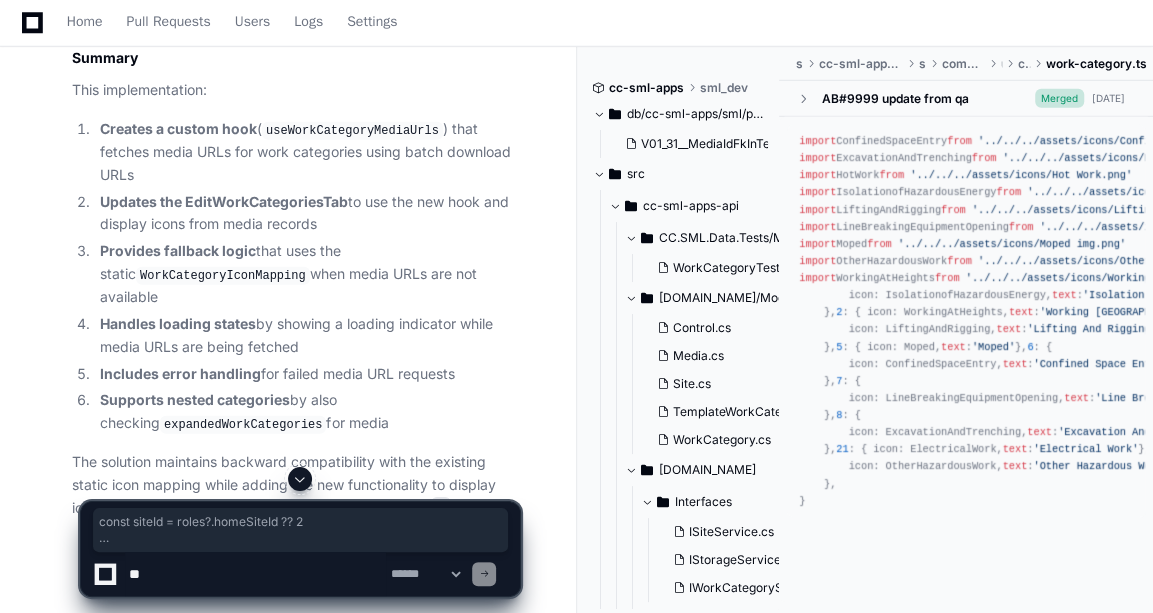 drag, startPoint x: 105, startPoint y: 294, endPoint x: 201, endPoint y: 356, distance: 114.28036 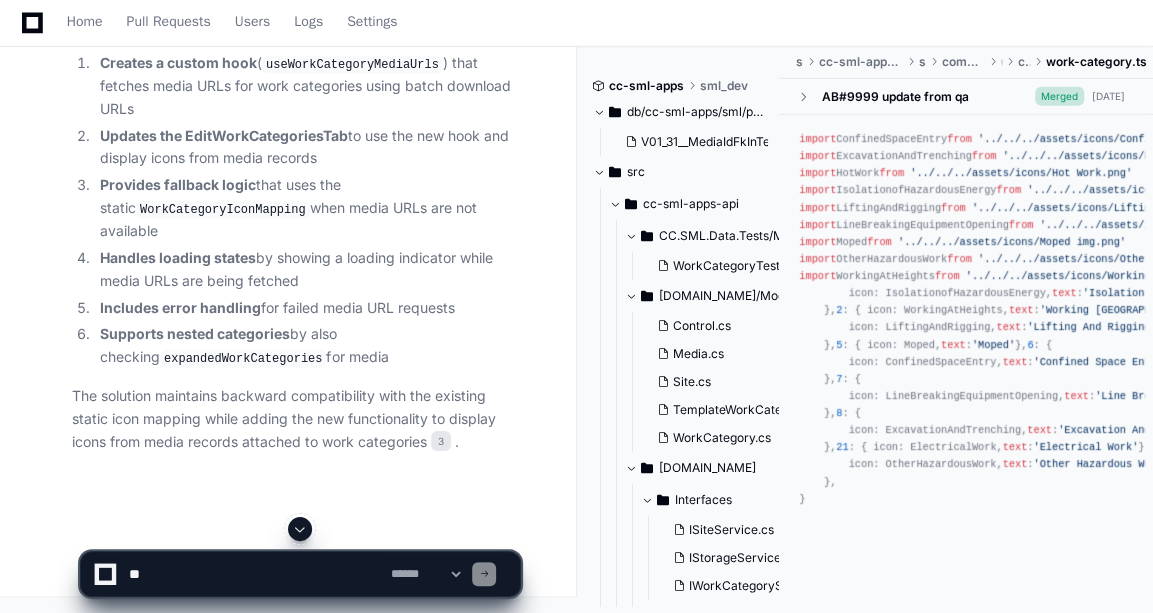 click on "// src/cc-sml-apps-ui-admin/src/pages/app-settings/edit-work-categories/edit-work-catagories-tab/edit-work-catagories-tab.tsx
import  {  TabStrip ,  TabStripTab  }  from   '@progress/kendo-react-layout'
import   React , {  Dispatch ,  SetStateAction , useEffect, useState }  from   'react'
import   './edit-work-catagories-tab.scss'
import   FourDots   from   './../../../../assets/icons/FourDots.png'
import  {  PermitControl  }  from   '../../../../store/module/permit/types/permit-control'
import  {  WorkCategory  }  from   '../../../../types.ts'
import  {  WorkCategoryIconMapping  }  from   '../../../../components/ui/card/work-category.ts'
import  { useWorkCategoryMediaUrls }  from   '../../../../hooks/use-work-category-media-urls'
import  { getRoles }  from   '../../../../features/koch-auth/utils/auth-util'
import   AddEditWorkCategory   from   './add-edit-work-category/add-edit-work-category.tsx'
export   interface   WorkCategoryItem  {
index :  number
workCategoryId :  number" 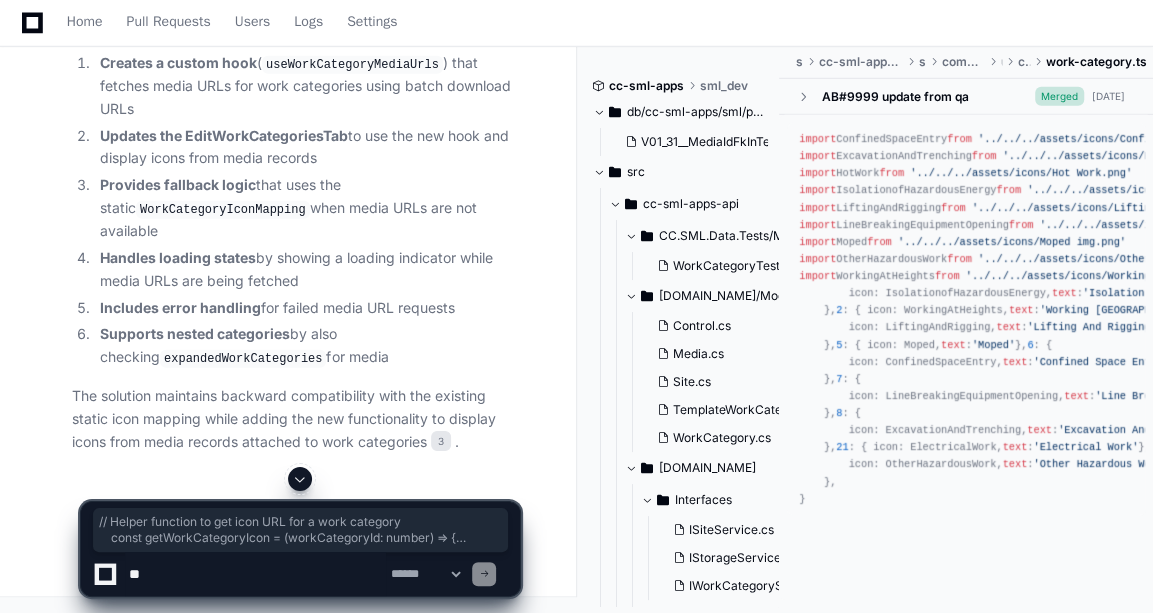 drag, startPoint x: 101, startPoint y: 155, endPoint x: 120, endPoint y: 458, distance: 303.59512 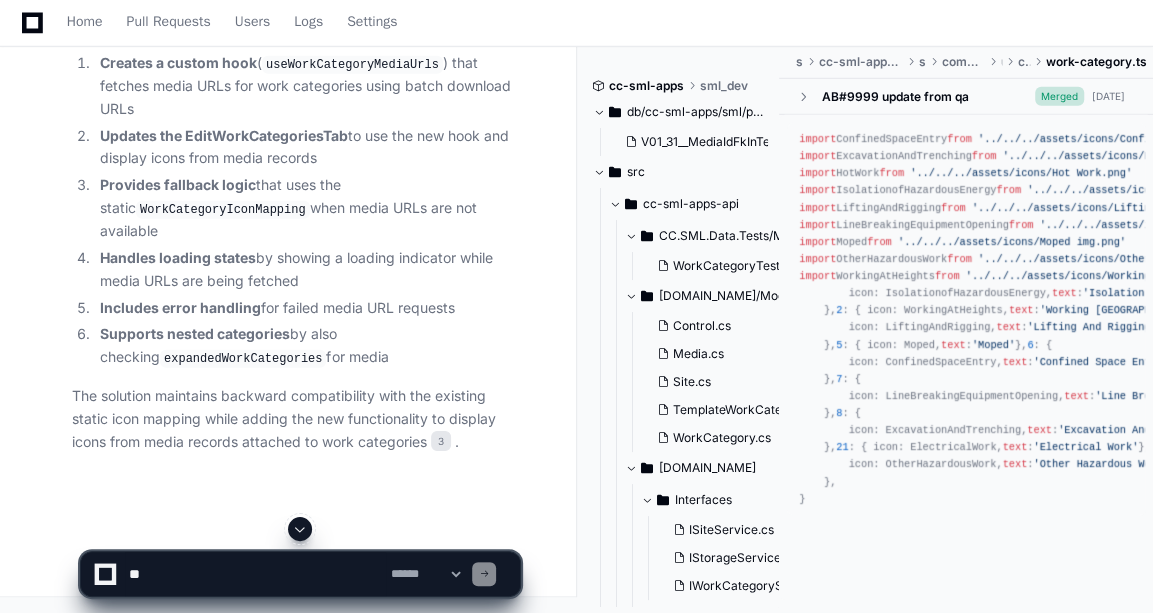 click on "// src/cc-sml-apps-ui-admin/src/pages/app-settings/edit-work-categories/edit-work-catagories-tab/edit-work-catagories-tab.tsx
import  {  TabStrip ,  TabStripTab  }  from   '@progress/kendo-react-layout'
import   React , {  Dispatch ,  SetStateAction , useEffect, useState }  from   'react'
import   './edit-work-catagories-tab.scss'
import   FourDots   from   './../../../../assets/icons/FourDots.png'
import  {  PermitControl  }  from   '../../../../store/module/permit/types/permit-control'
import  {  WorkCategory  }  from   '../../../../types.ts'
import  {  WorkCategoryIconMapping  }  from   '../../../../components/ui/card/work-category.ts'
import  { useWorkCategoryMediaUrls }  from   '../../../../hooks/use-work-category-media-urls'
import  { getRoles }  from   '../../../../features/koch-auth/utils/auth-util'
import   AddEditWorkCategory   from   './add-edit-work-category/add-edit-work-category.tsx'
export   interface   WorkCategoryItem  {
index :  number
workCategoryId :  number" 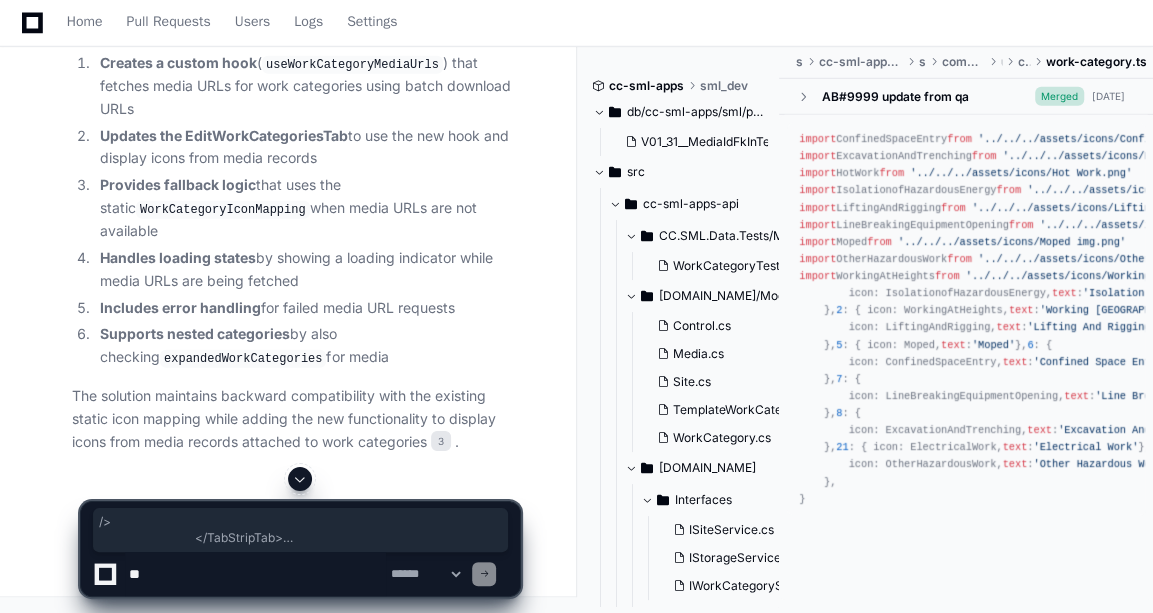 drag, startPoint x: 87, startPoint y: 390, endPoint x: 99, endPoint y: 218, distance: 172.41809 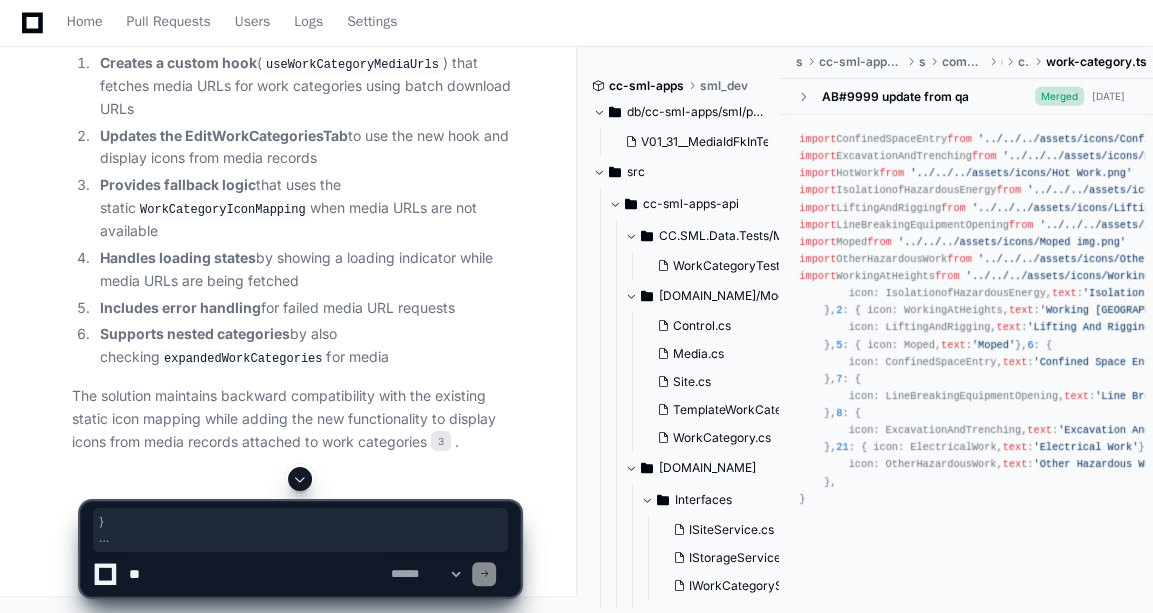 scroll, scrollTop: 12269, scrollLeft: 0, axis: vertical 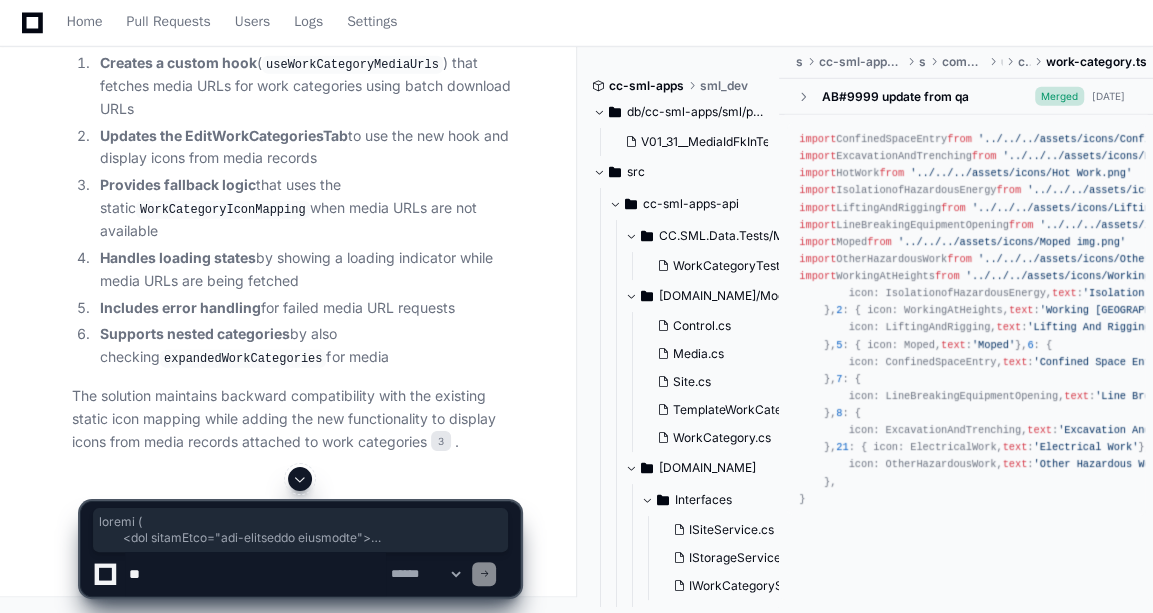 copy on "return  (
< div   className = "tab-container container" >
< TabStrip
selected = {selectedTab}
onSelect = {handleTabSelect}
tabPosition = "left"
className = { ' work-categories-tab-strip '}
>
{workCategories &&
workCategories.map((wc, index) => {
const category = workCategories?.find(
(cat) =>
cat.workCategoryId === wc.workCategoryId ||
cat.expandedWorkCategories?.some((ewc) => ewc.workCategoryId === wc.workCategoryId),
)
return (
category && (
< TabStripTab
key = {wc.workCategoryId}
title = {
<>
< div   className = { ' tab-container-count '}> {index + 1} </ div >
< div   className = { ` tab-content  ${ index  ===  selectedTab  ? ' tab-container-active '  :  ''}`}>
< div >
< img   src = {FourDots}   alt = ""   style = {{   marginRight:   5  }} />
< img
src = {getWorkCategoryIcon(category...." 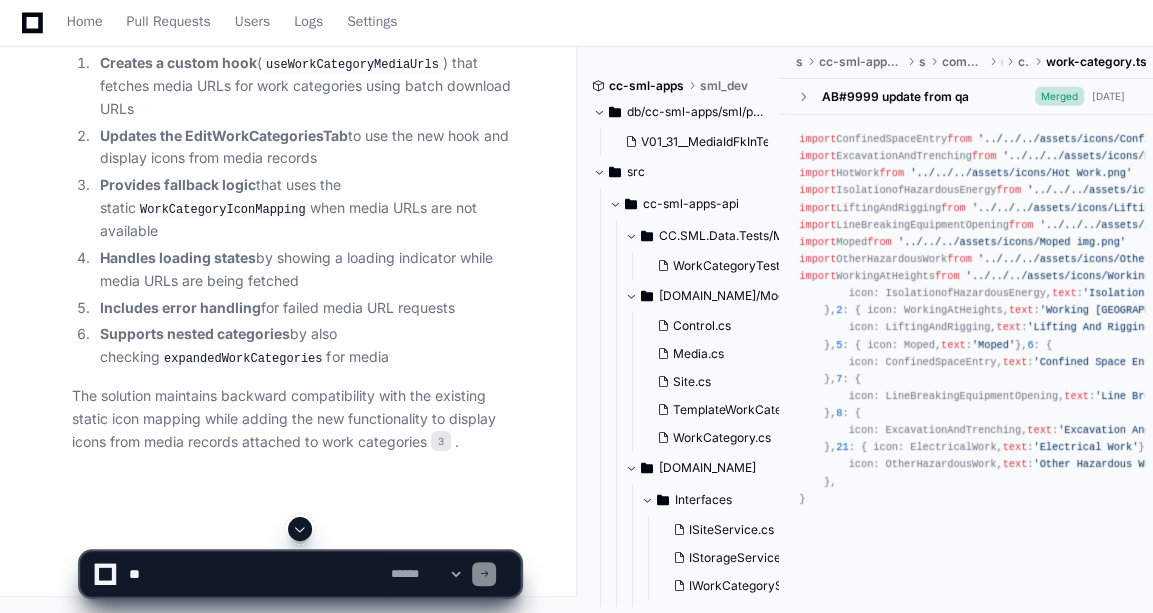 click on "Georgia Pacific GP-cc-sml-apps  Docs  Feedback
Home Pull Requests Users Logs Settings Work Category Icons Issue  Created by  @ suruchi  a few seconds ago   Share
suruchi 9 minutes ago currently we are using WorkCategoryIconMapping in the admin app to show the icons associated with the work category instead now when we call the workcategoryapi to get all the workcategory we will also have media records attached to those category and we should show the icons from the media records and not the workcategoryiconmapping for workcategory screen, can you help me do that
PlayerZero 9 minutes ago Thinking Researching WorkCategoryIconMapping admin app work category icons I'll help you modify the admin app to use media records from the work category API instead of the  WorkCategoryIconMapping . Let me first examine the current implementation to understand how it works.
media.ts 2 1" at bounding box center (576, -5563) 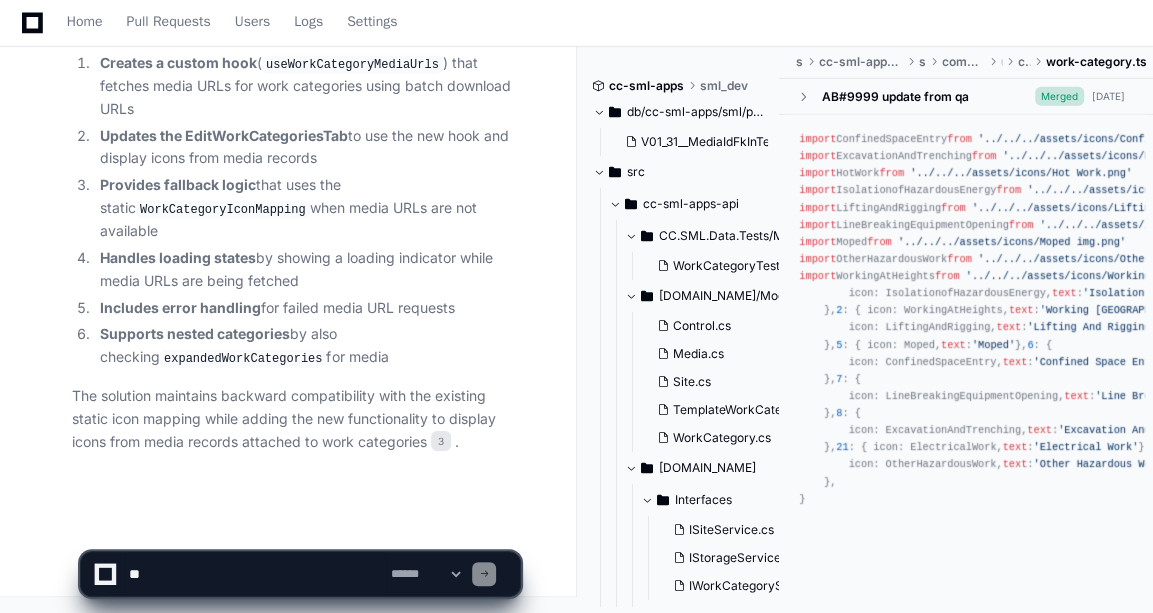 scroll, scrollTop: 16564, scrollLeft: 0, axis: vertical 